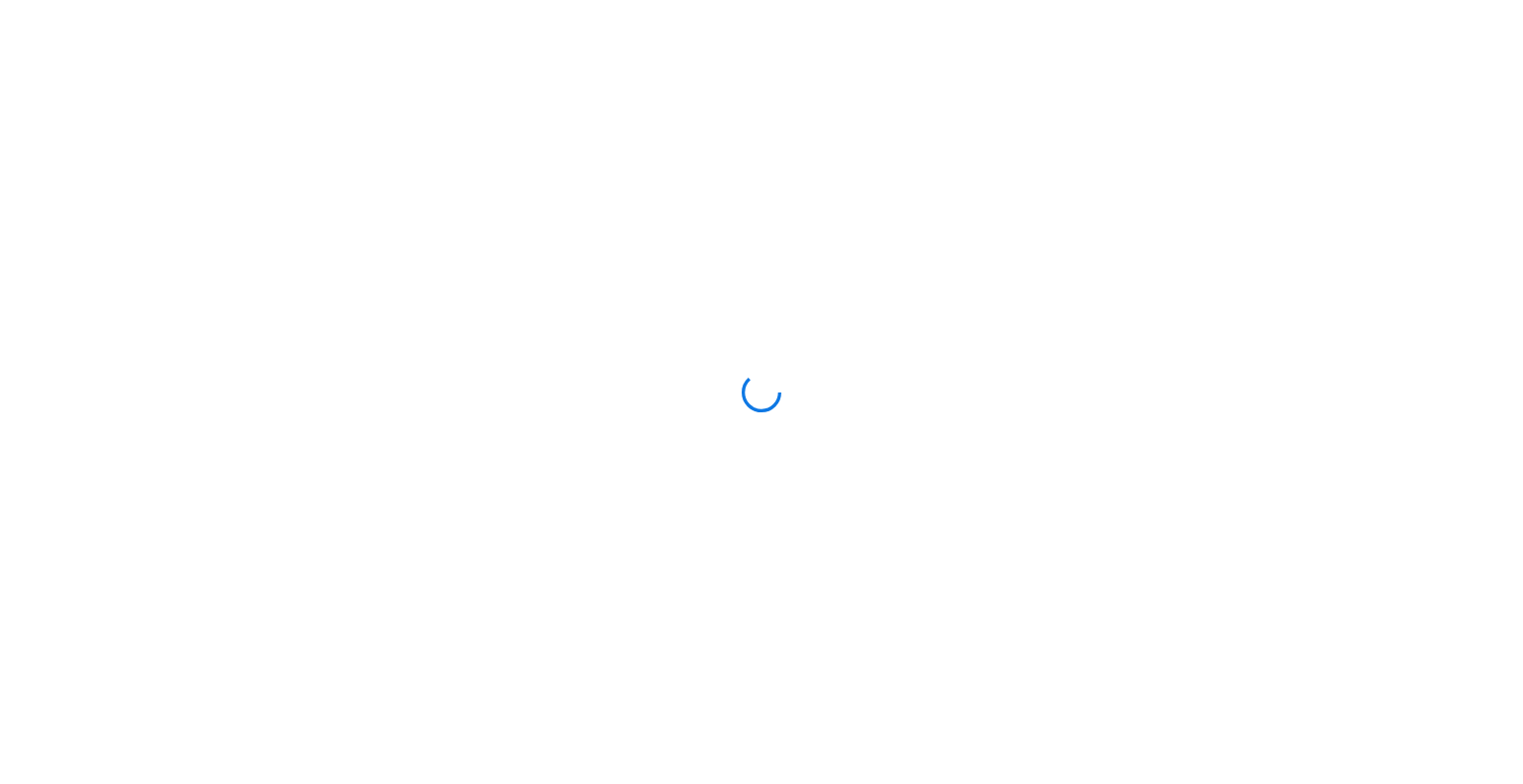 scroll, scrollTop: 0, scrollLeft: 0, axis: both 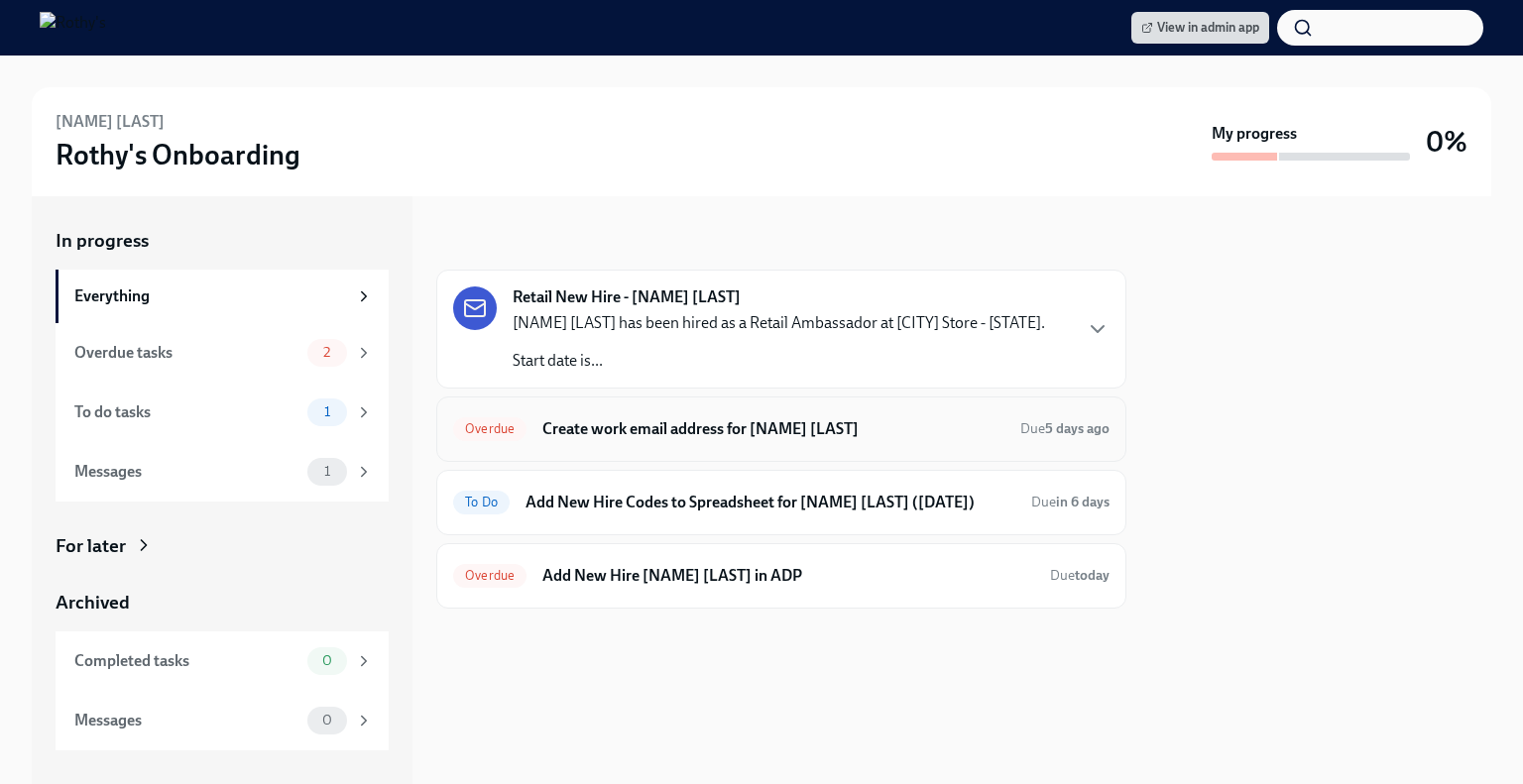 click on "Create work email address for [NAME] [LAST]" at bounding box center (773, 429) 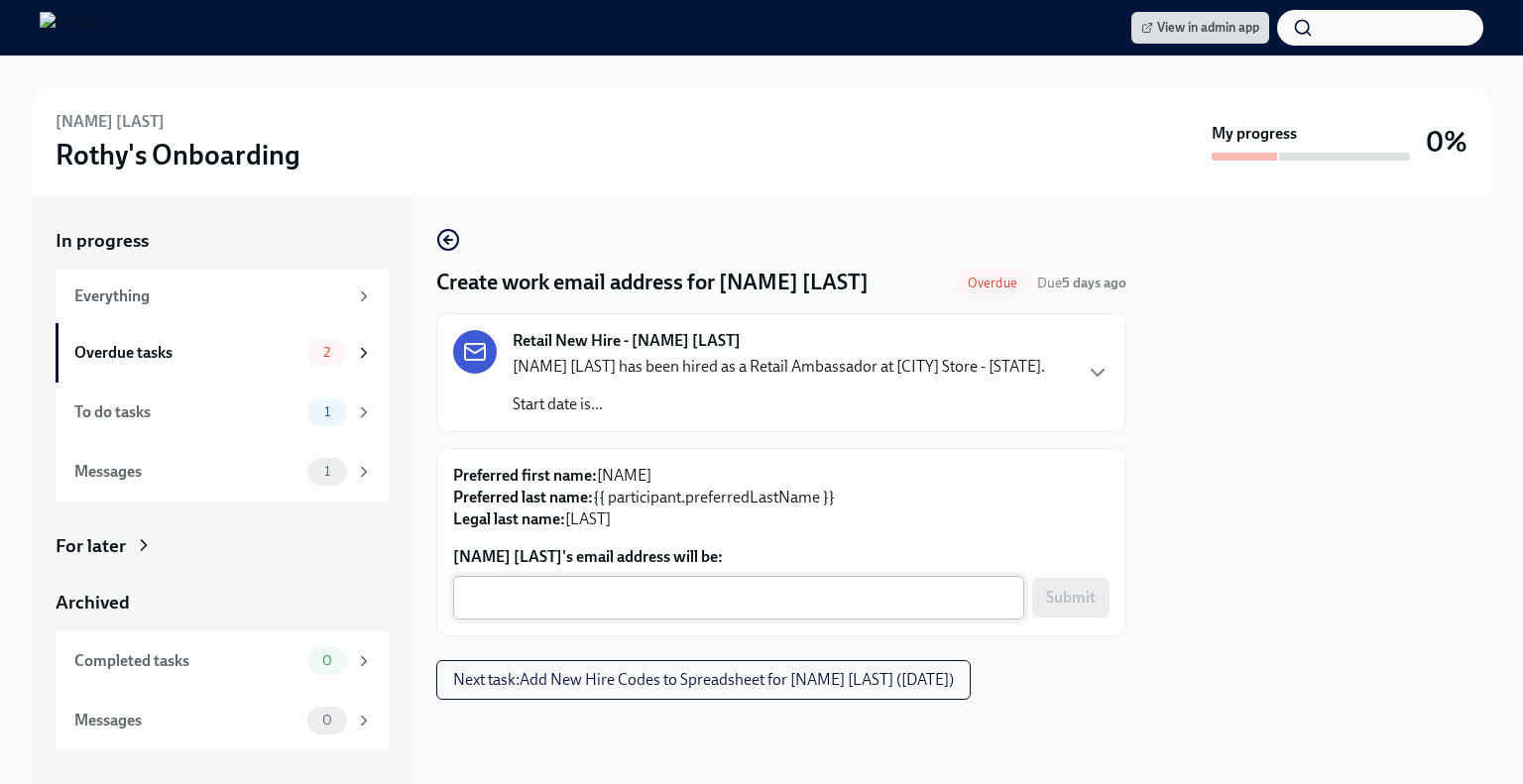 click on "[NAME] [LAST]'s email  address will be:" at bounding box center [739, 598] 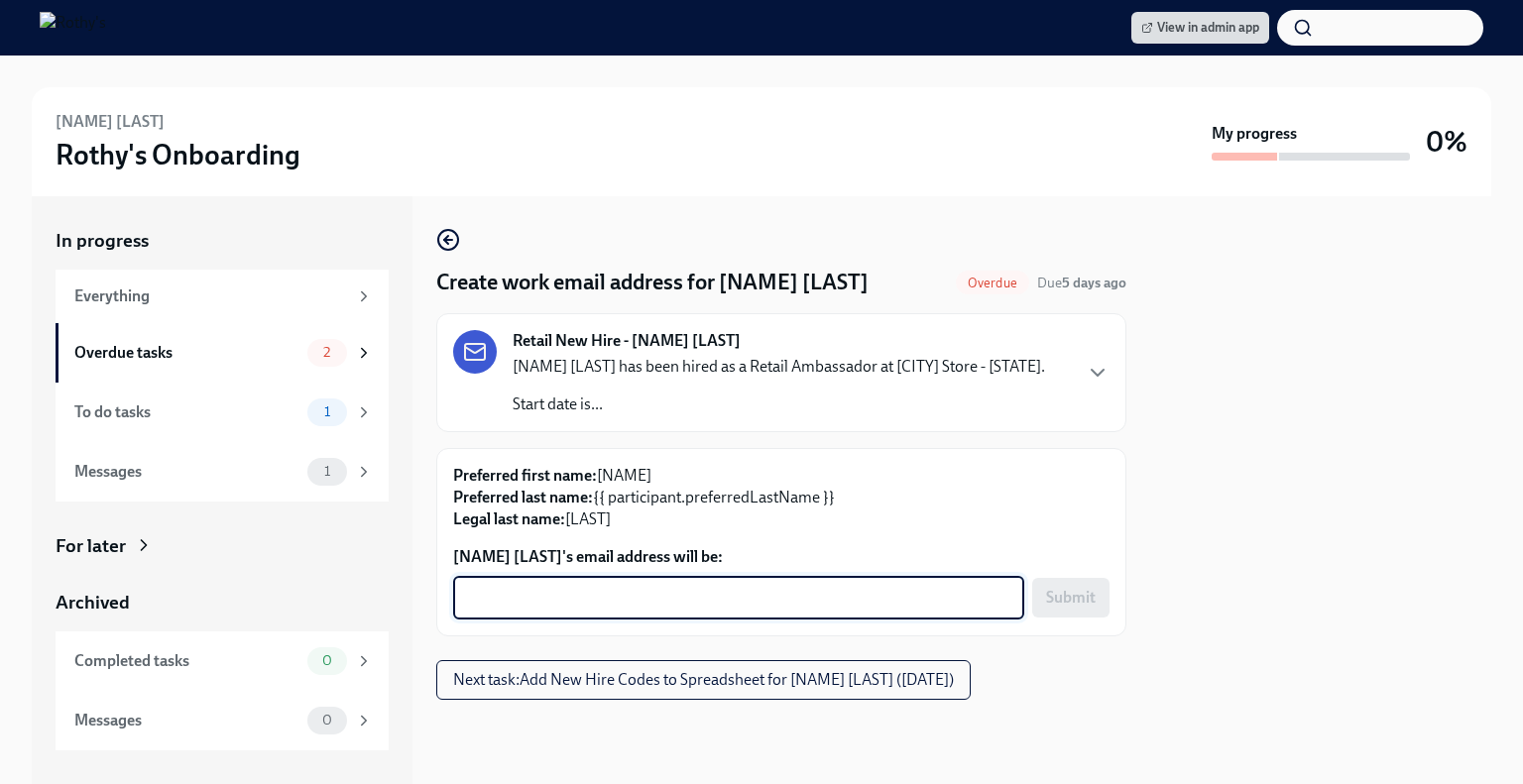 paste on "TarrelWilliams@rothys.com" 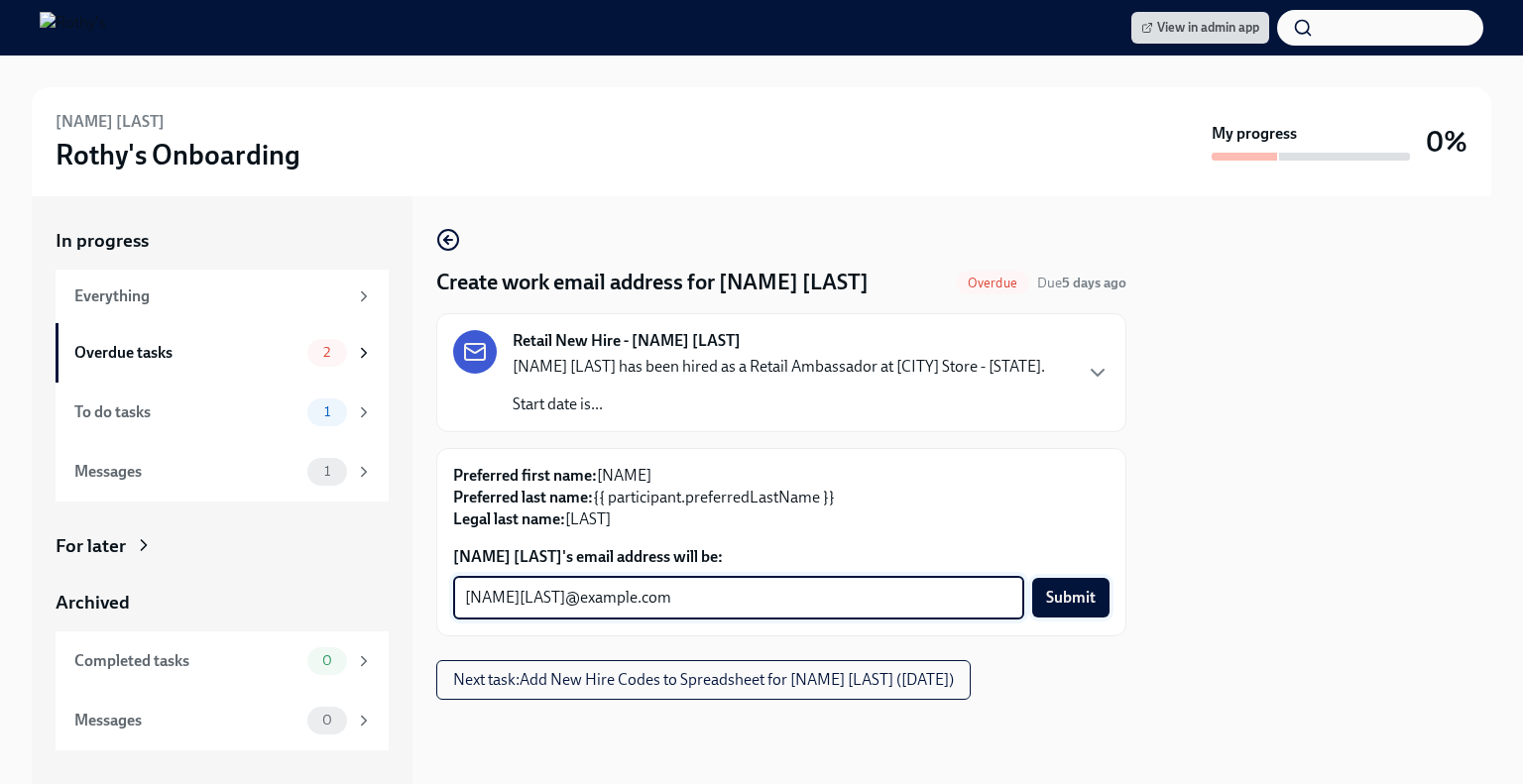 type on "TarrelWilliams@rothys.com" 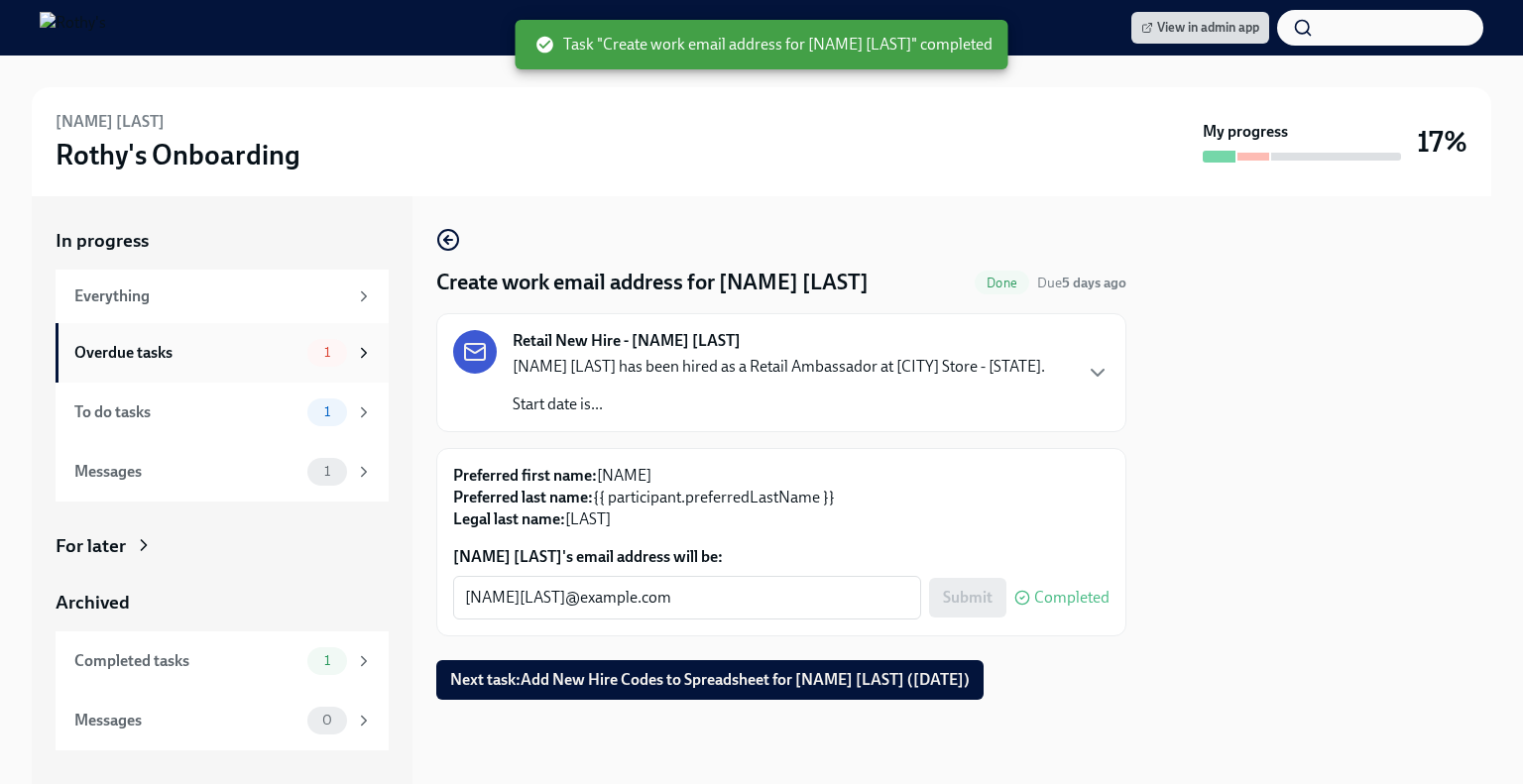 click on "Overdue tasks" at bounding box center [186, 353] 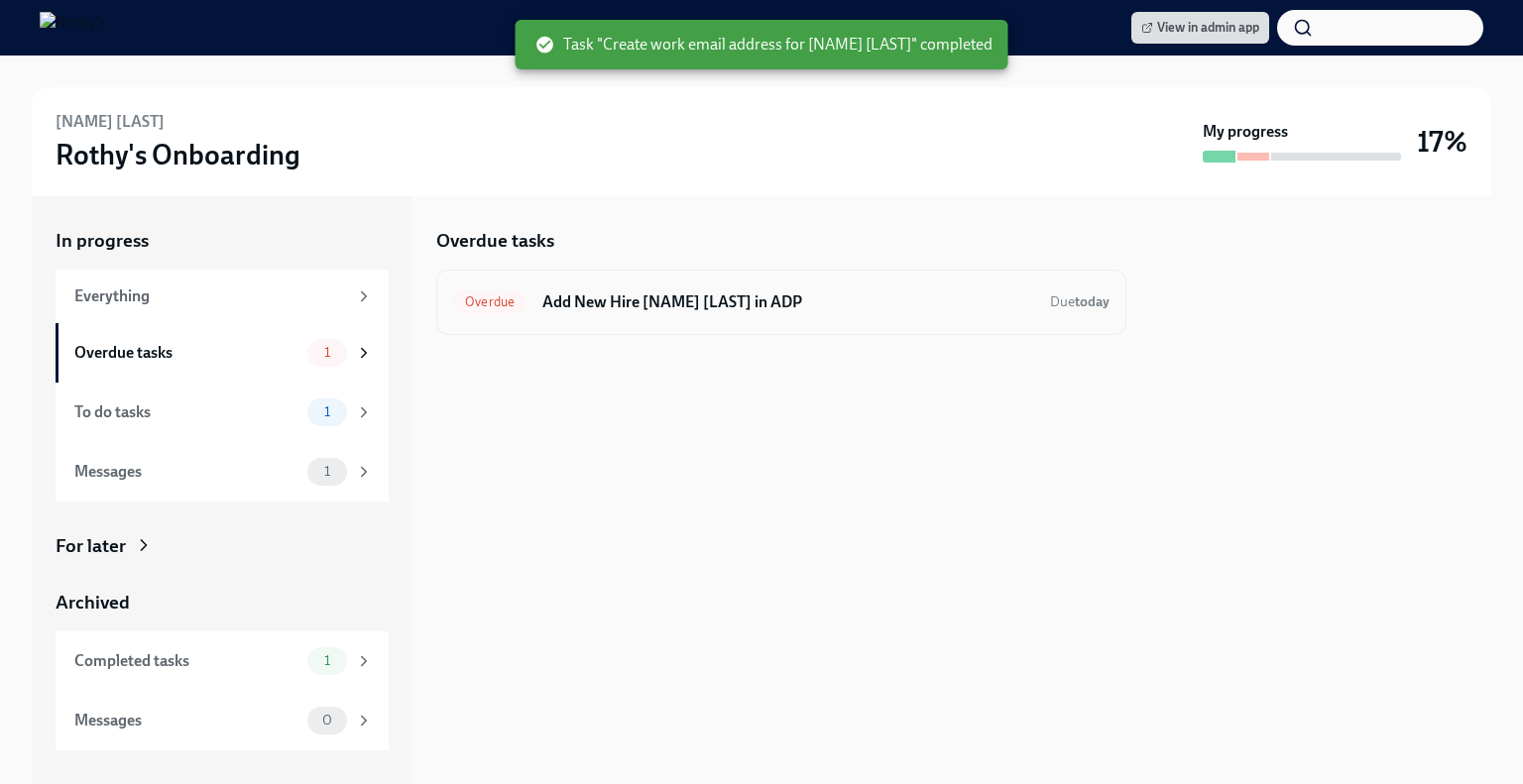 click on "Overdue Add New Hire Tarrel Williams in ADP Due  today" at bounding box center (781, 302) 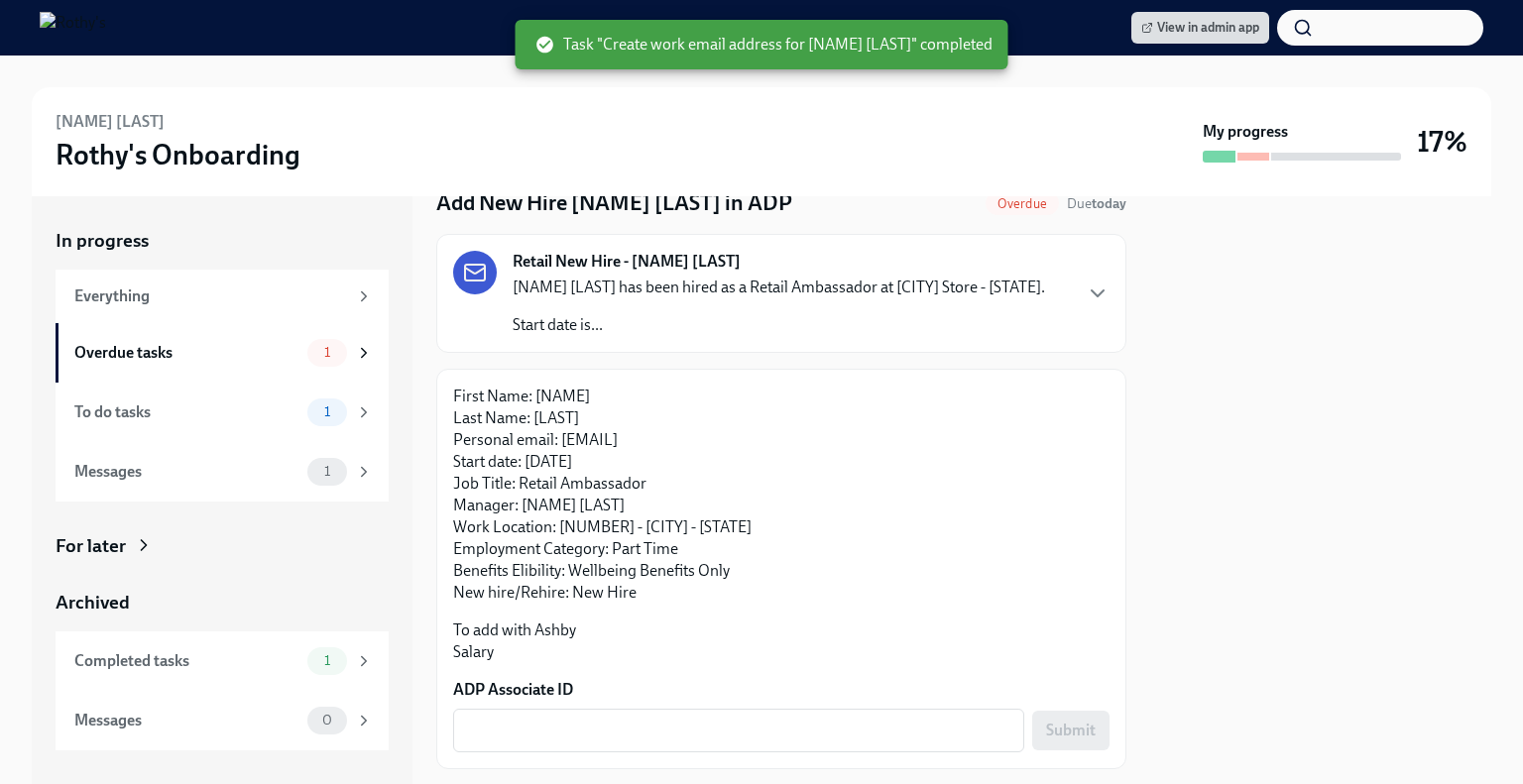 scroll, scrollTop: 148, scrollLeft: 0, axis: vertical 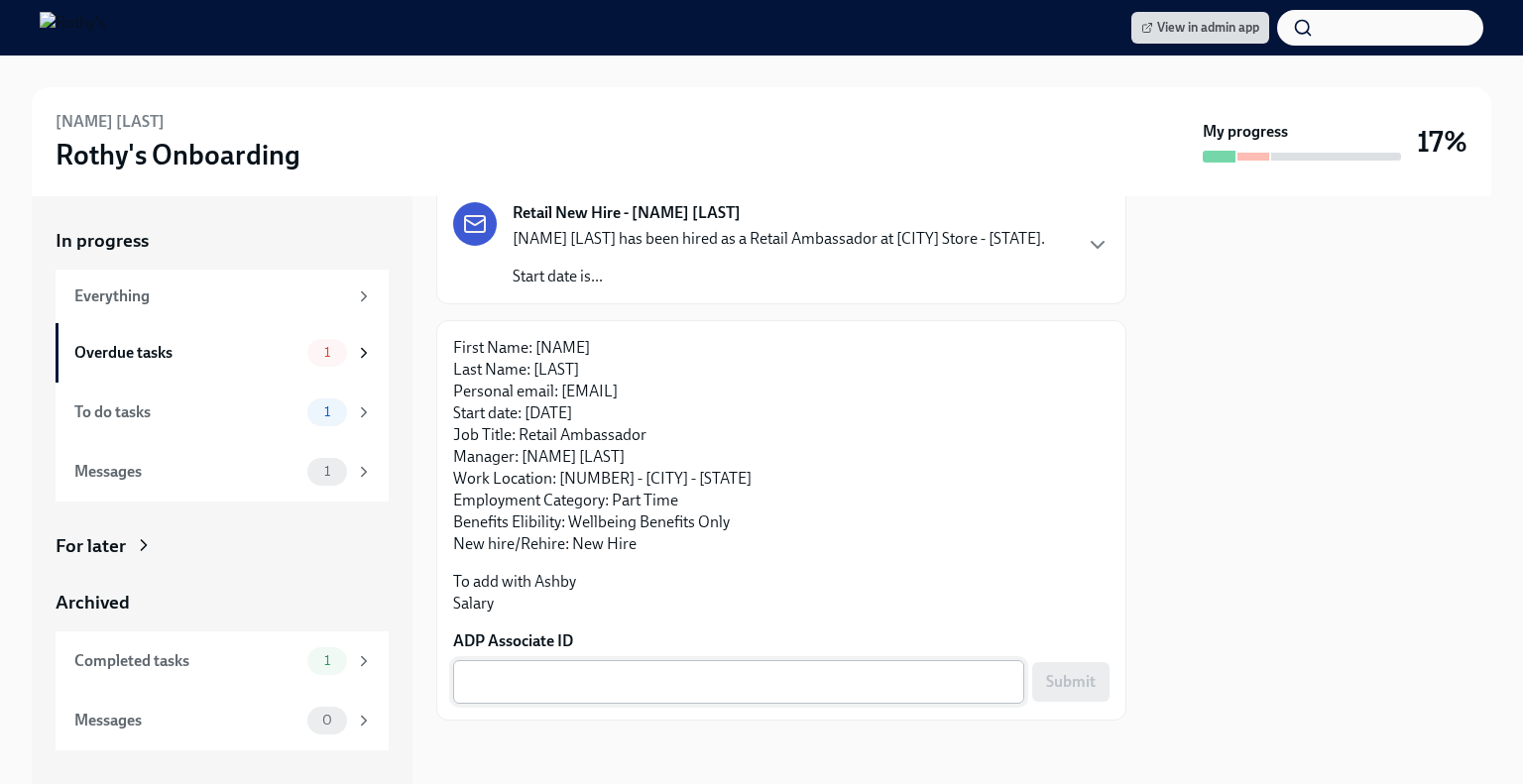 click on "ADP Associate ID" at bounding box center (739, 682) 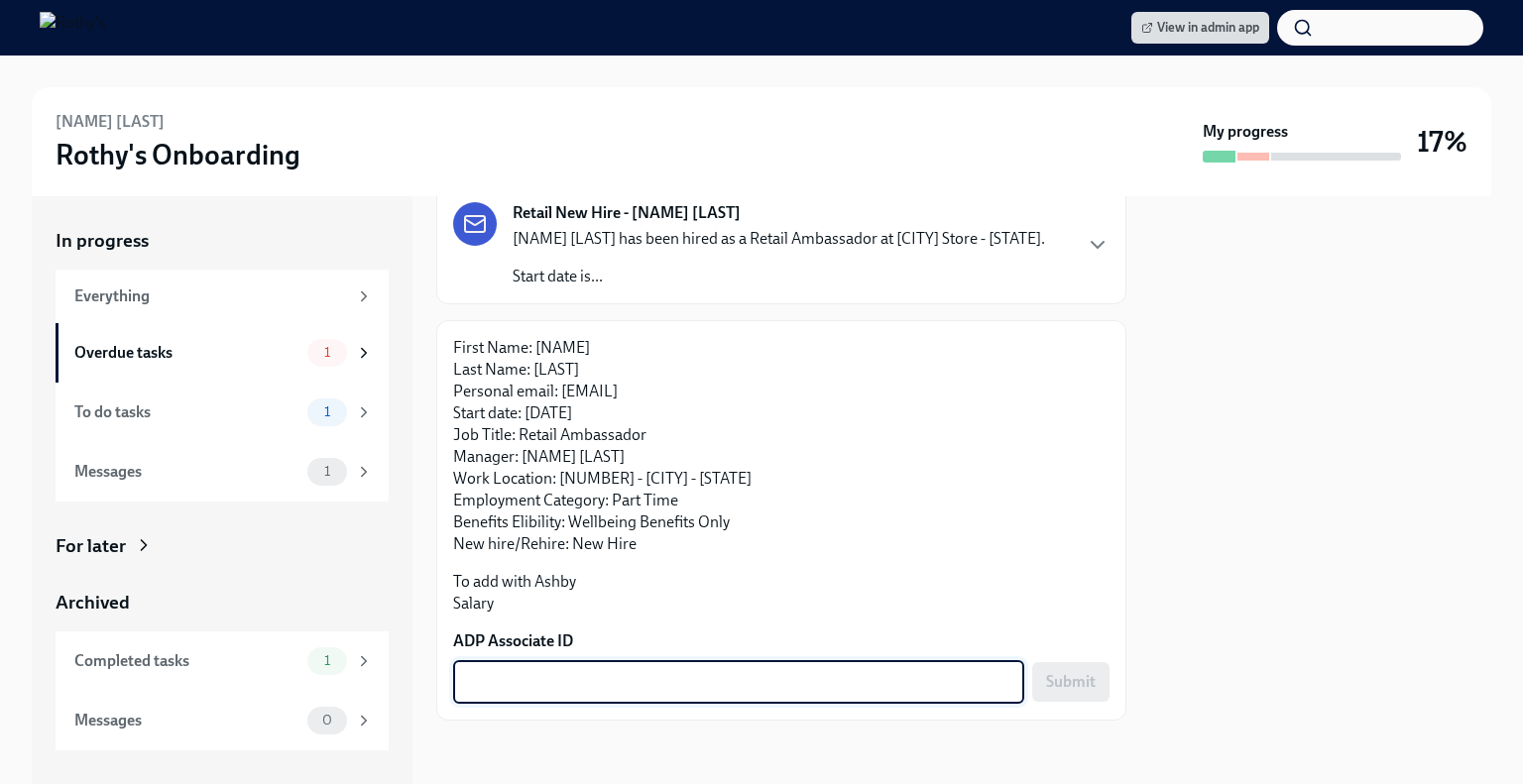 paste on "EGUUKILTG" 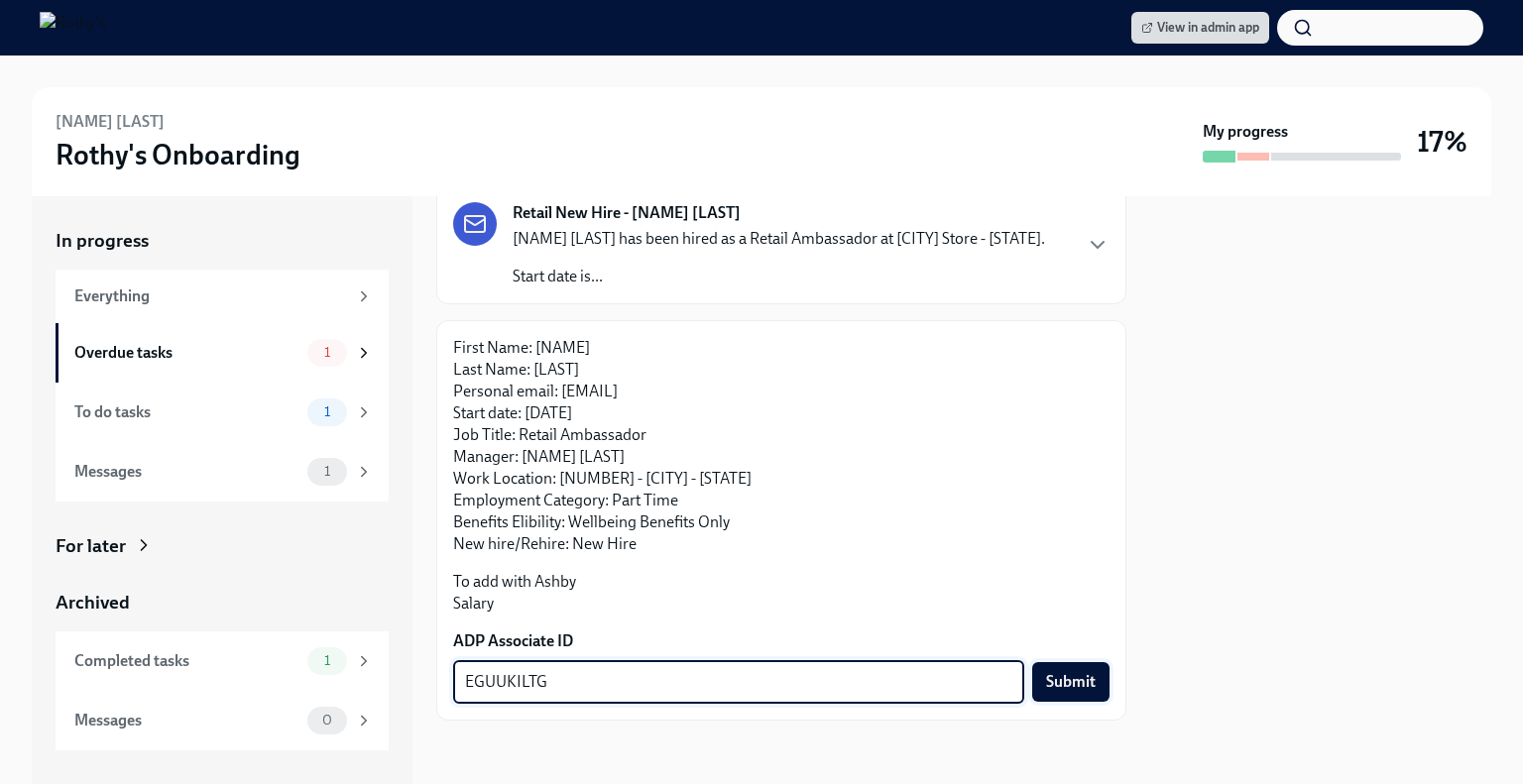 type on "EGUUKILTG" 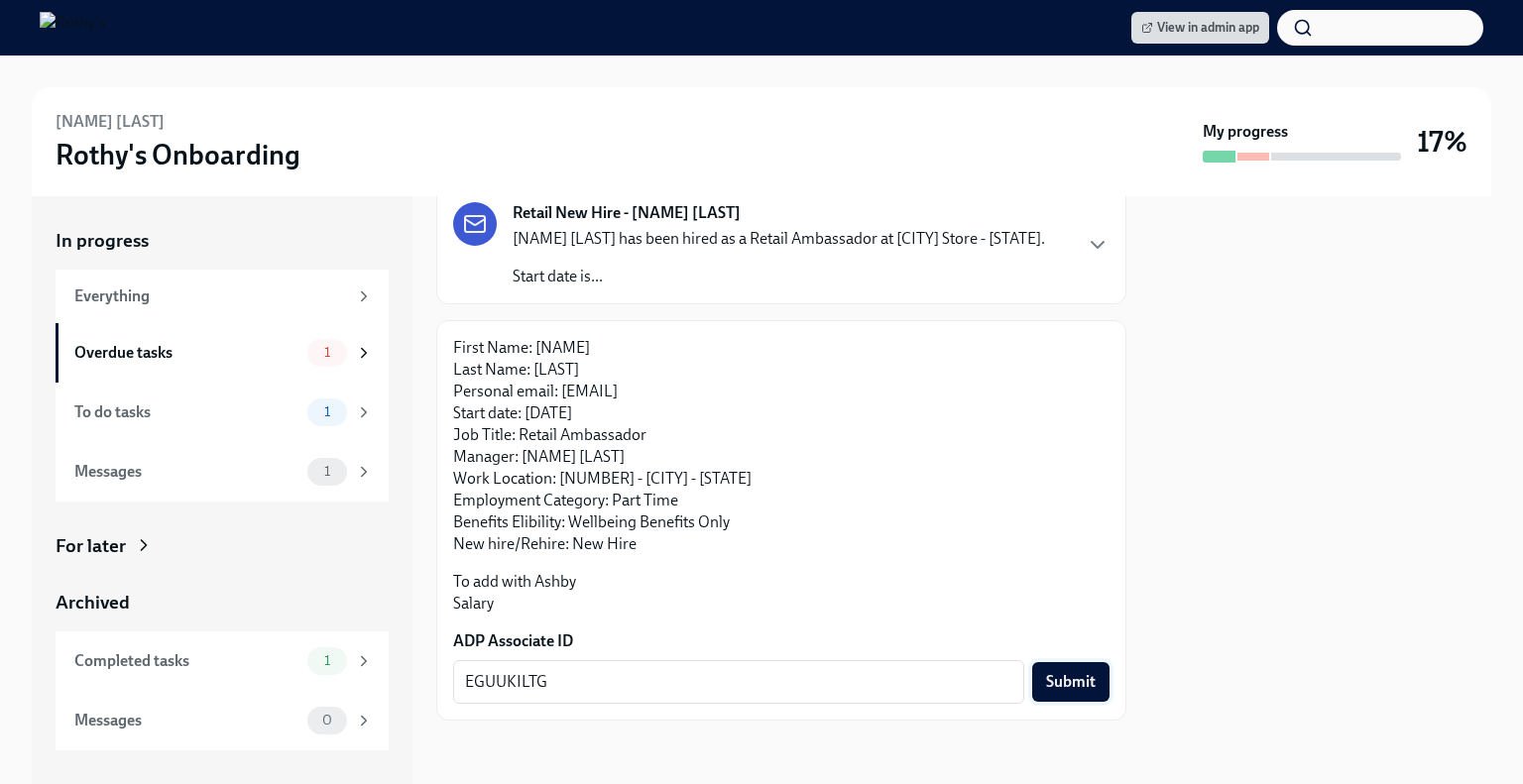 click on "Submit" at bounding box center [1071, 682] 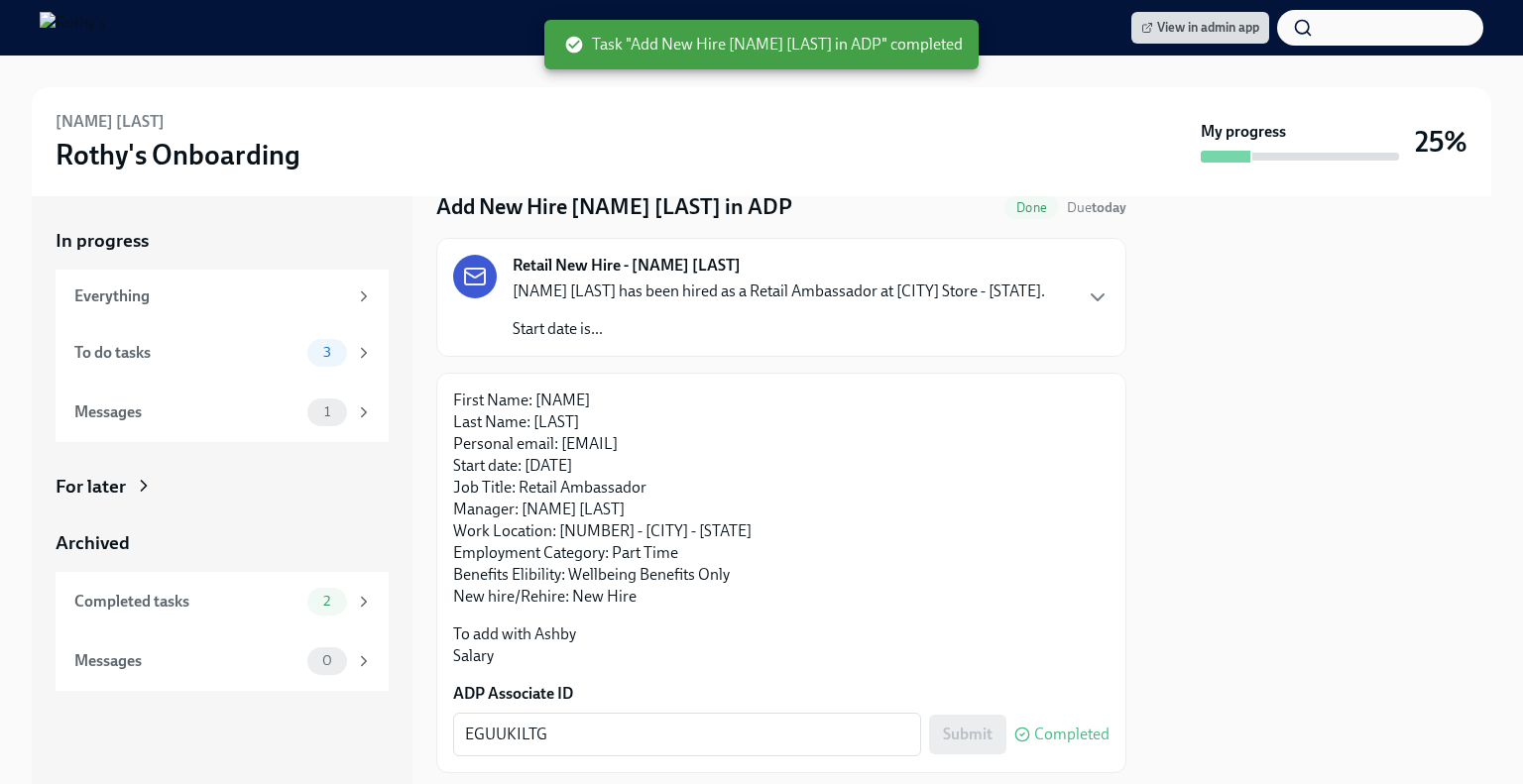 scroll, scrollTop: 0, scrollLeft: 0, axis: both 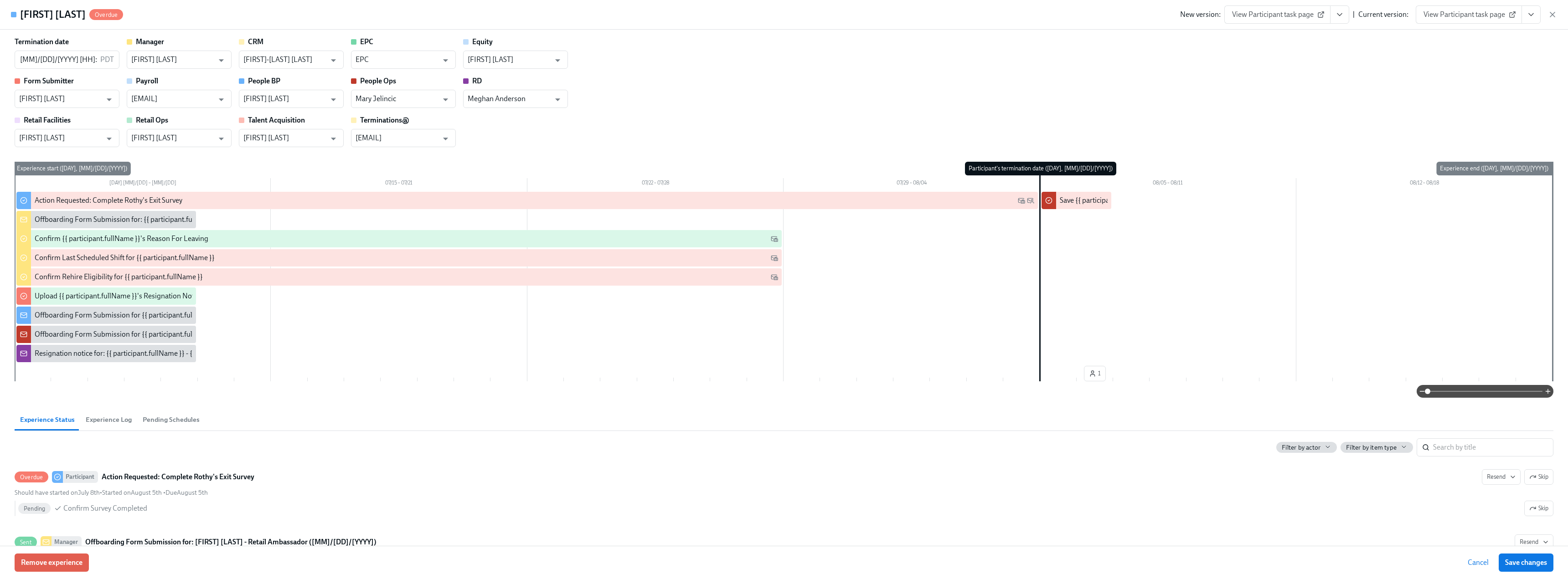 click on "Faith Pierre Overdue New version: View Participant task page | Current version: View Participant task page" at bounding box center [784, 15] 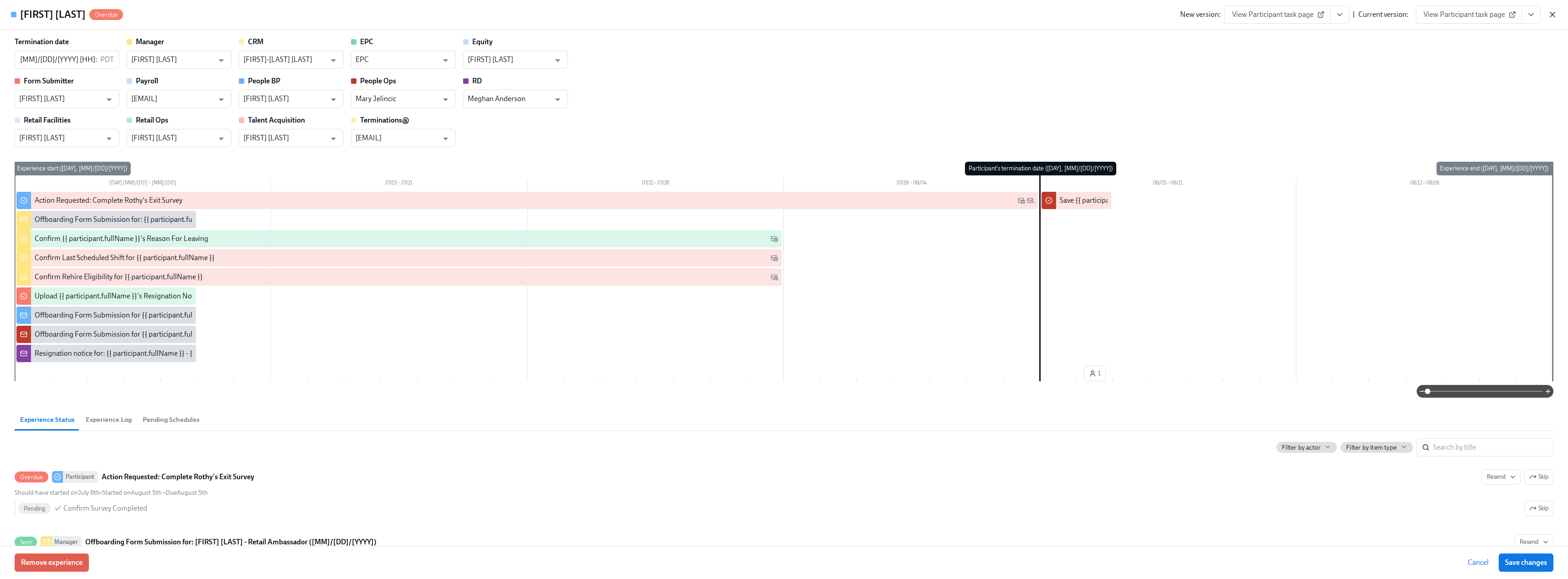 click 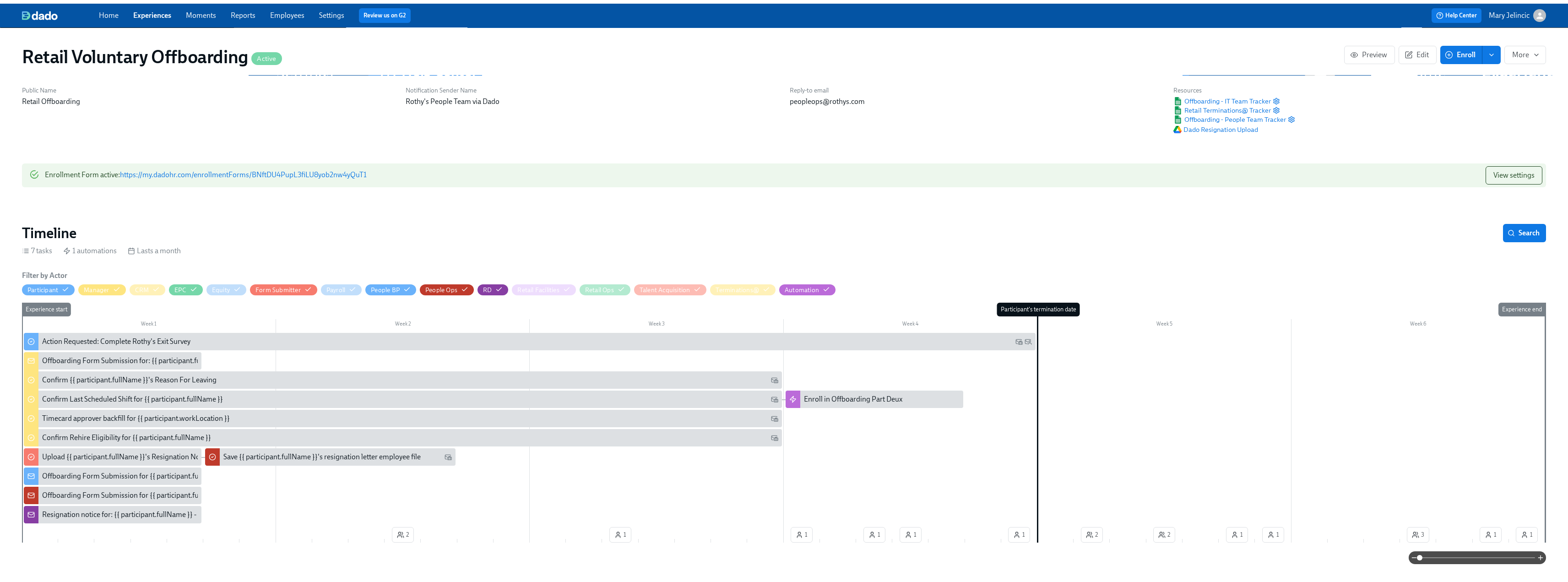 scroll, scrollTop: 0, scrollLeft: 2368, axis: horizontal 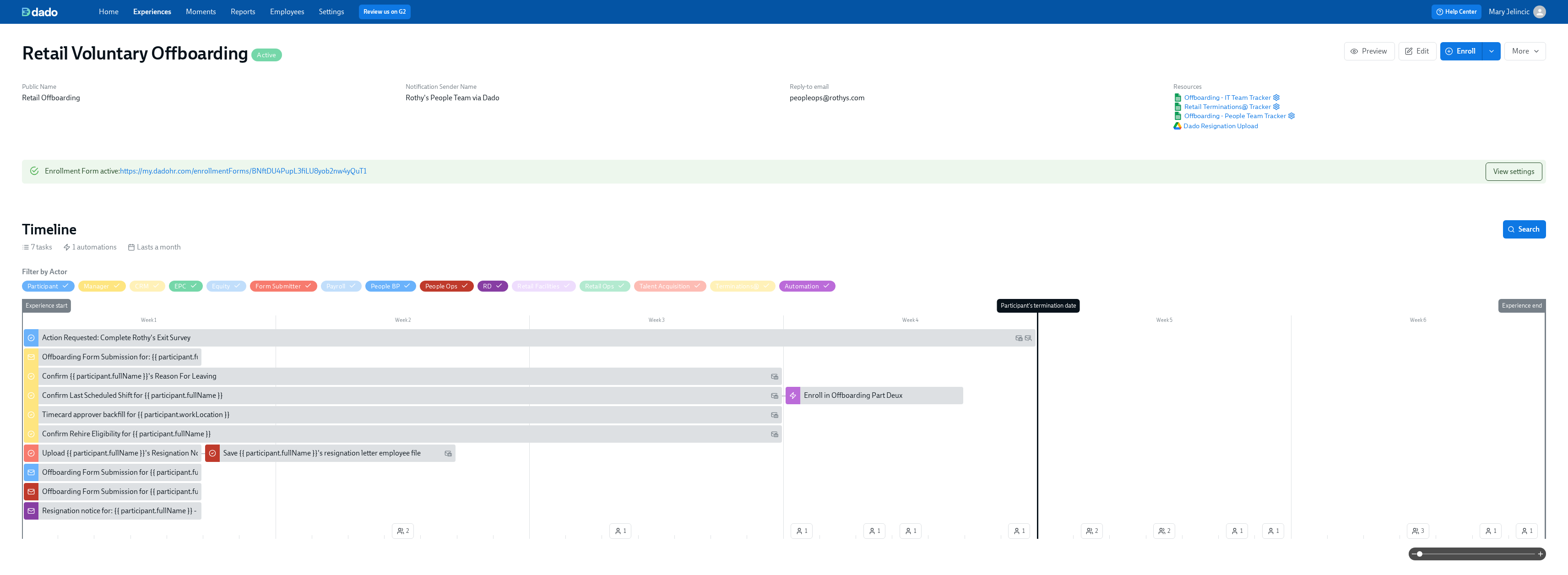 click on "Experiences" at bounding box center [152, 11] 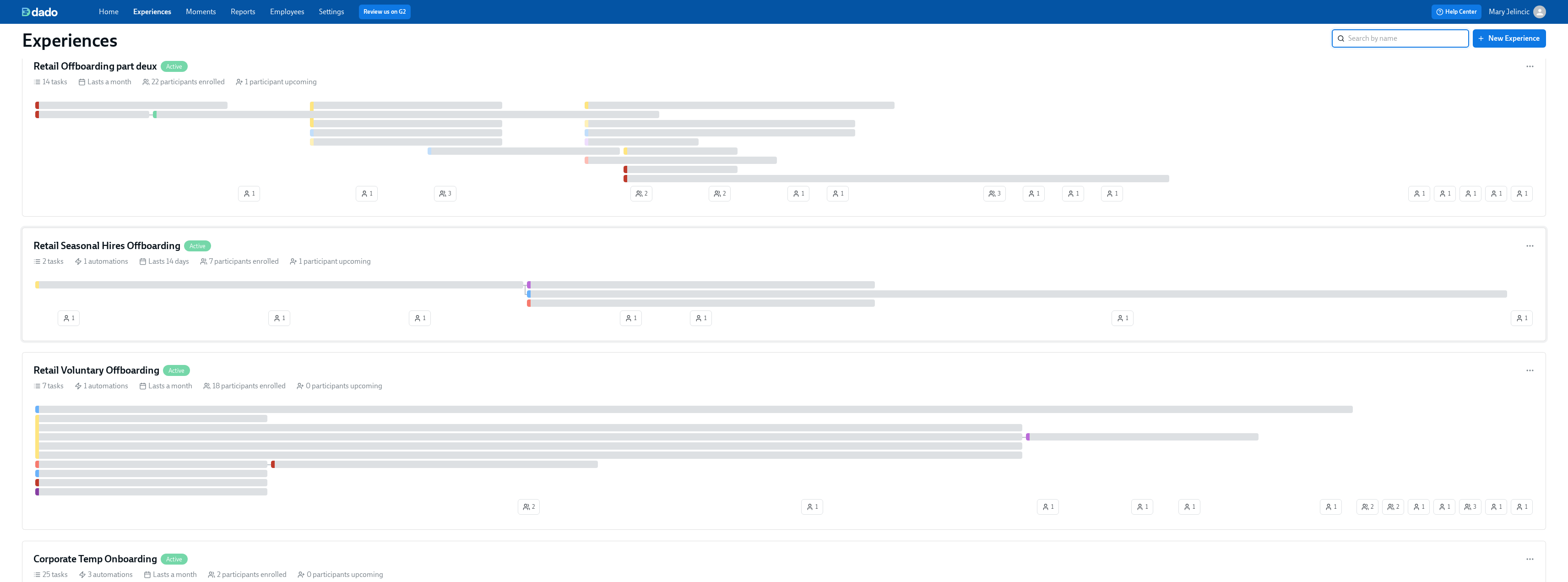 scroll, scrollTop: 641, scrollLeft: 0, axis: vertical 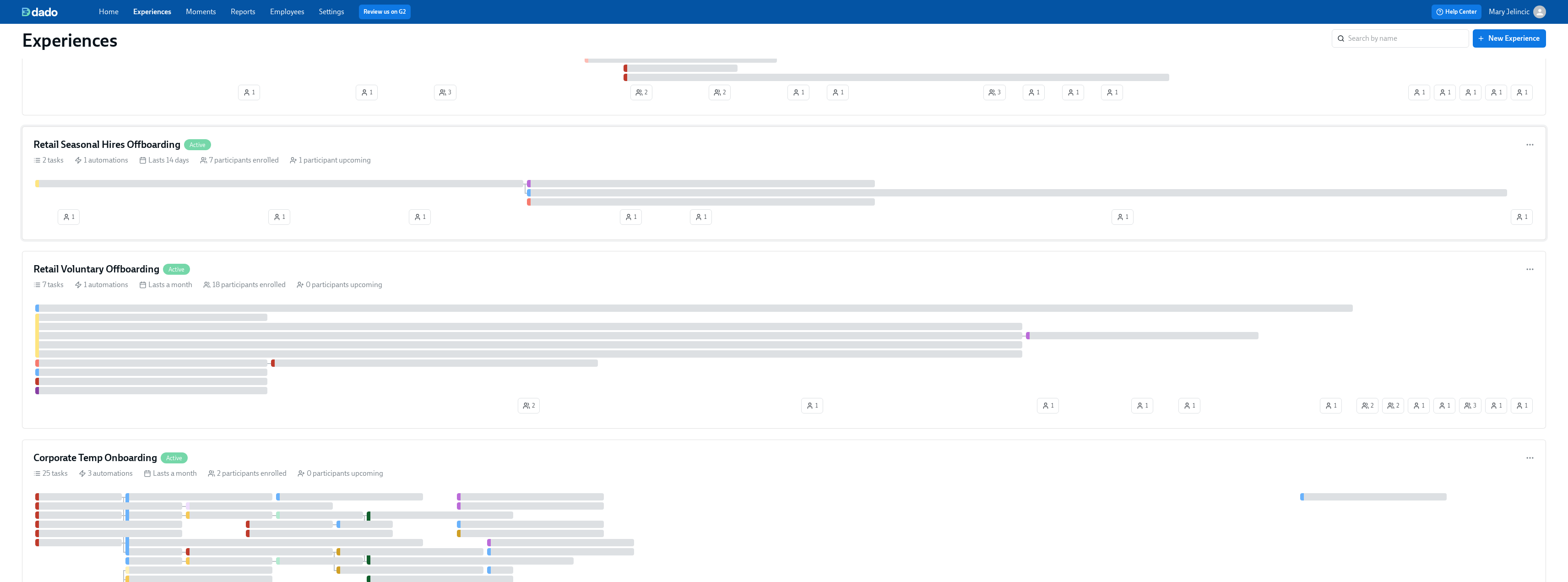 click on "Retail Seasonal Hires Offboarding" at bounding box center (107, 145) 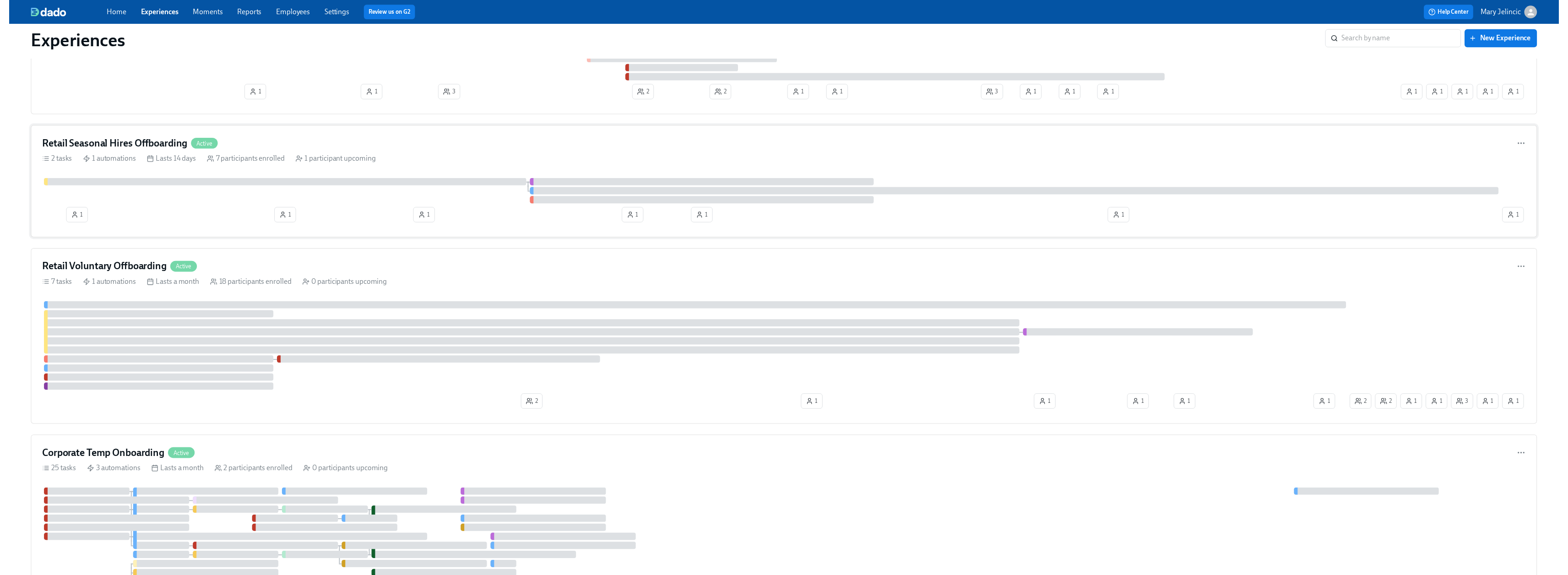 scroll, scrollTop: 0, scrollLeft: 0, axis: both 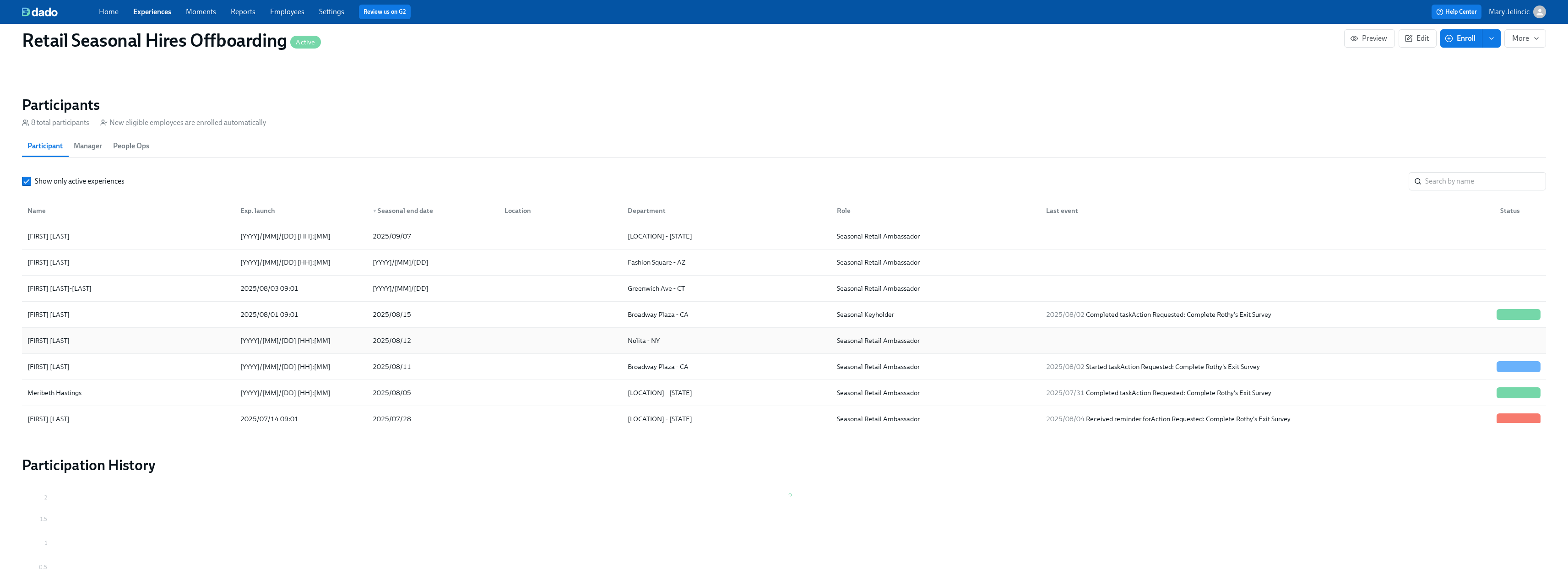 click on "Sushmita Debnath" at bounding box center (128, 341) 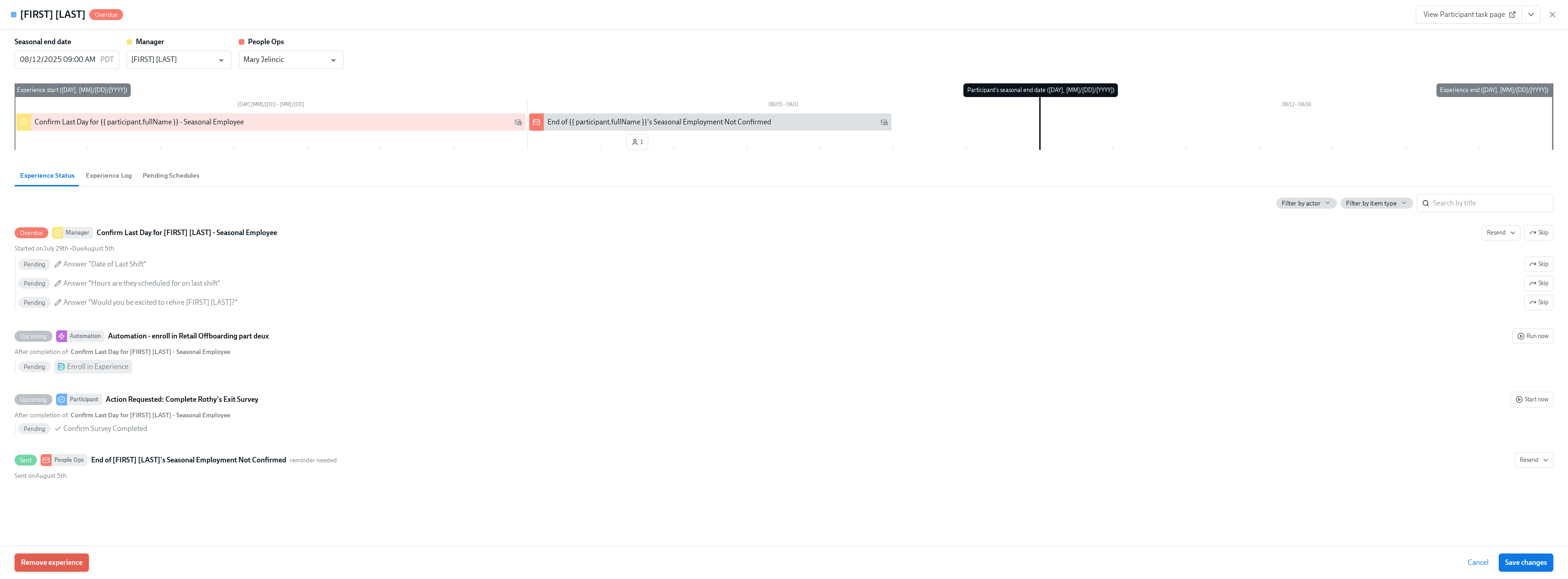 click on "Remove experience" at bounding box center [52, 563] 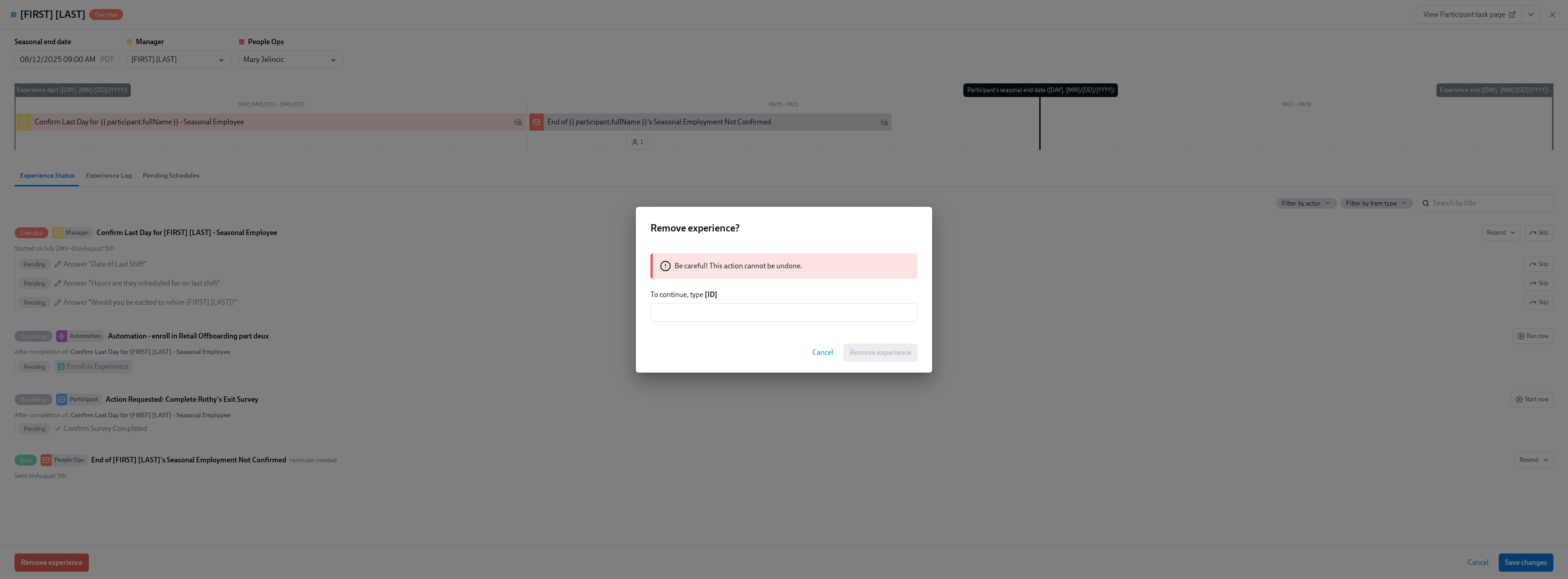 drag, startPoint x: 754, startPoint y: 295, endPoint x: 707, endPoint y: 291, distance: 47.16991 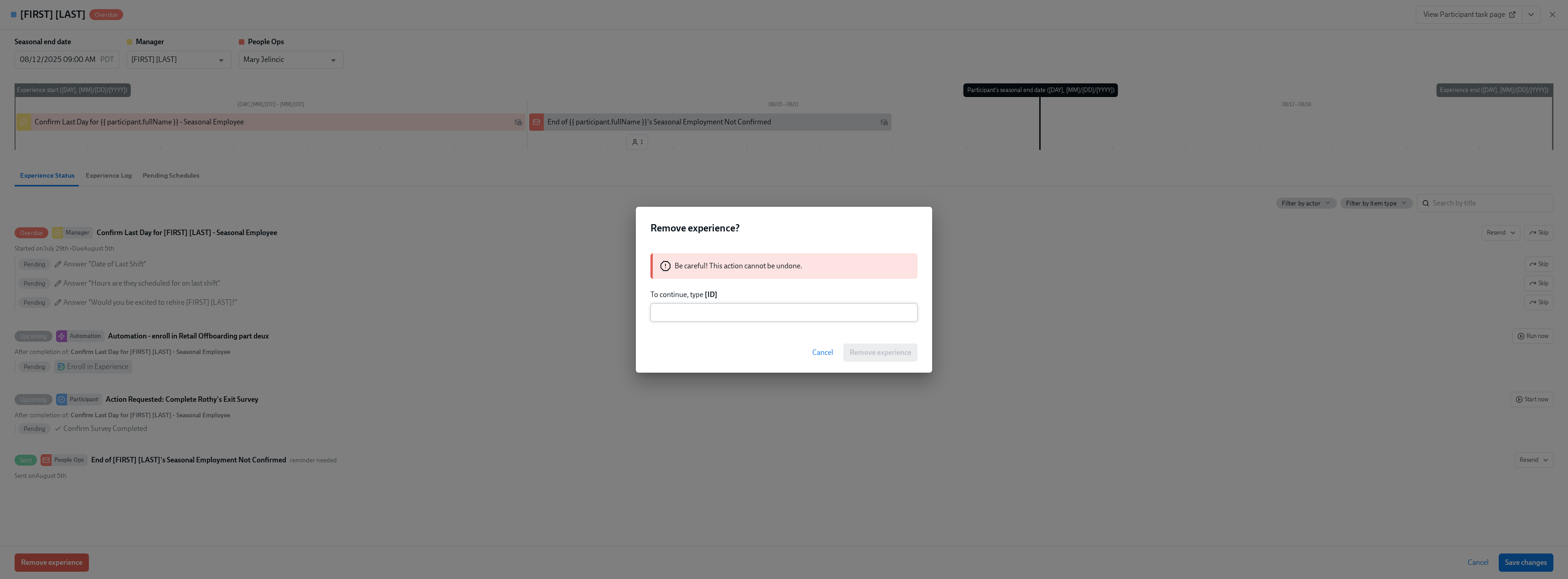 copy on "06tuYjvDdBA" 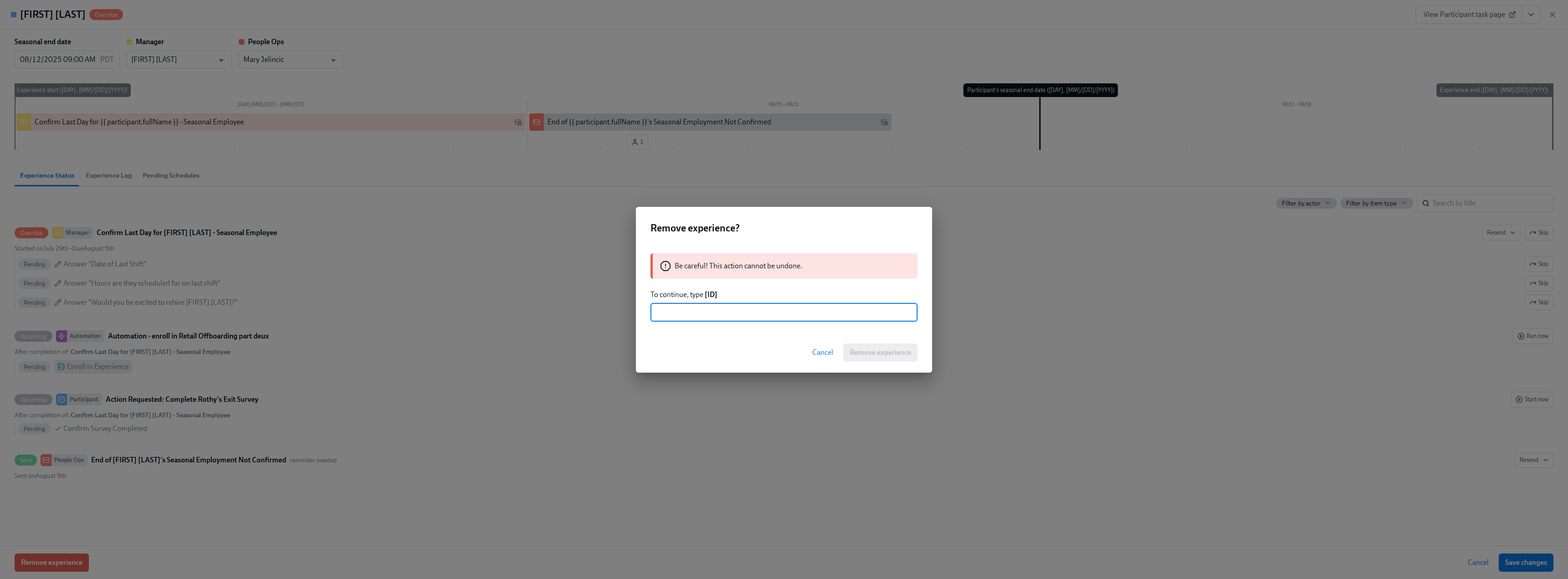 paste on "06tuYjvDdBA" 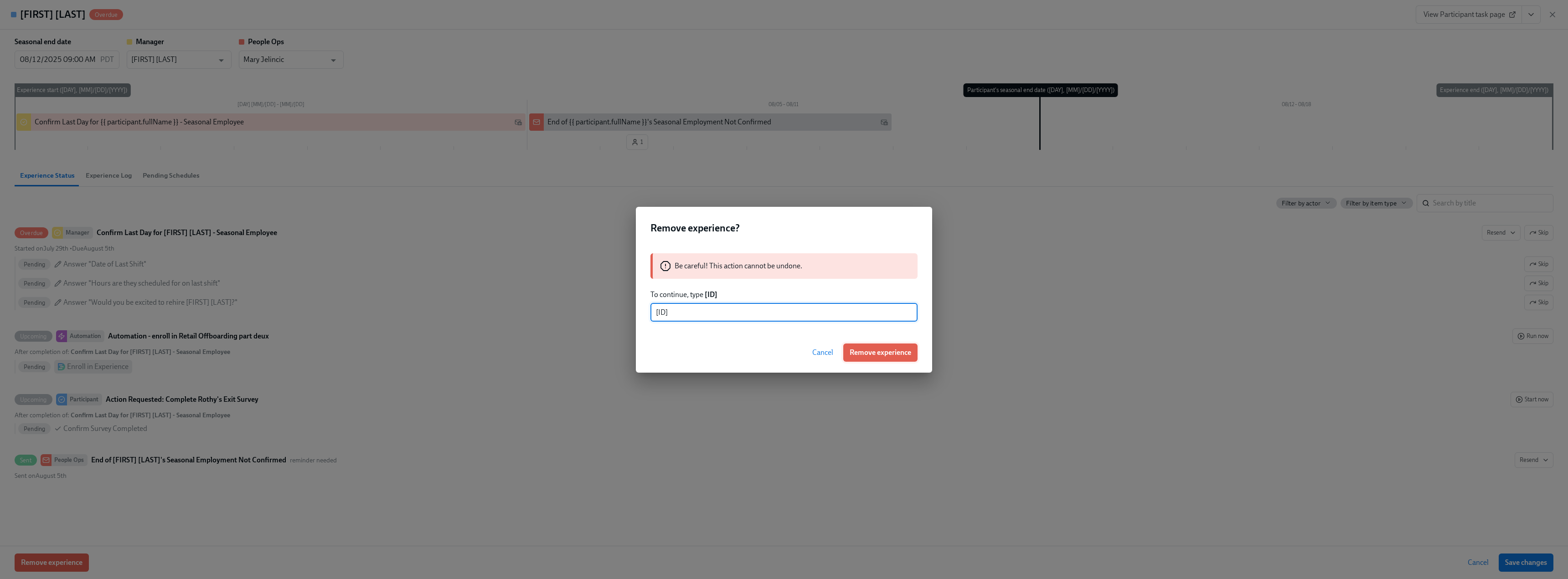 type on "06tuYjvDdBA" 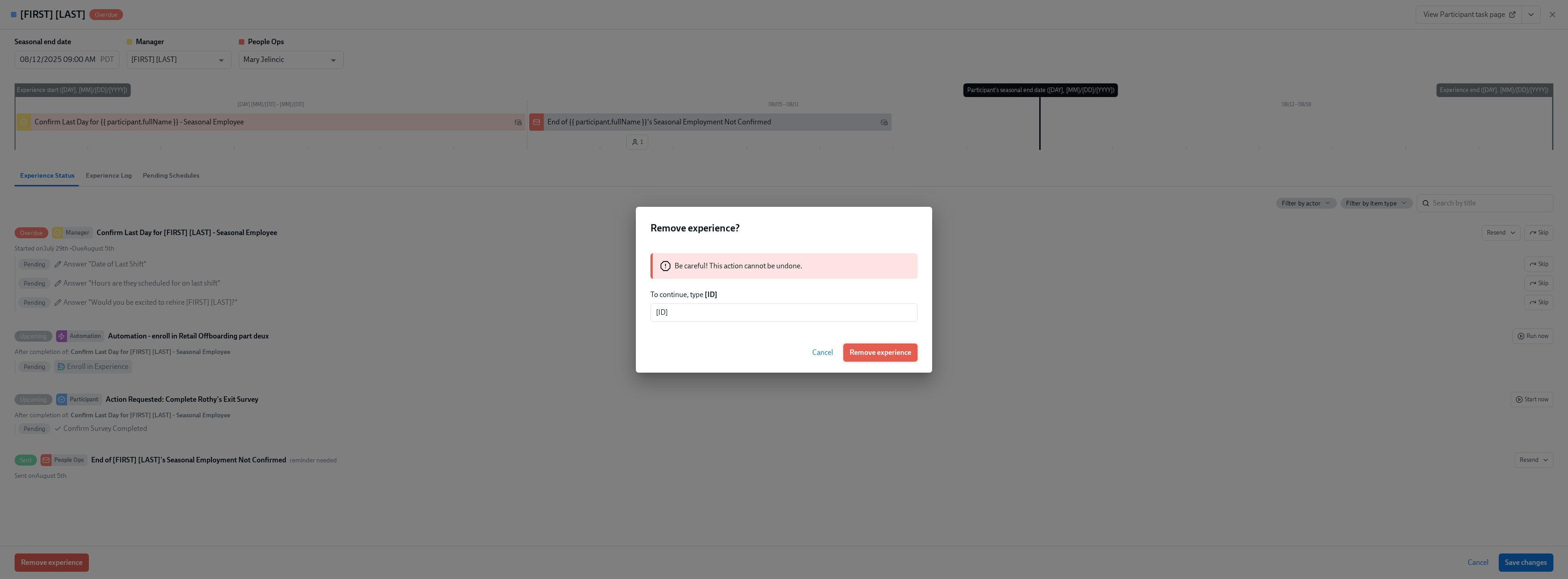 click on "Remove experience" at bounding box center (880, 353) 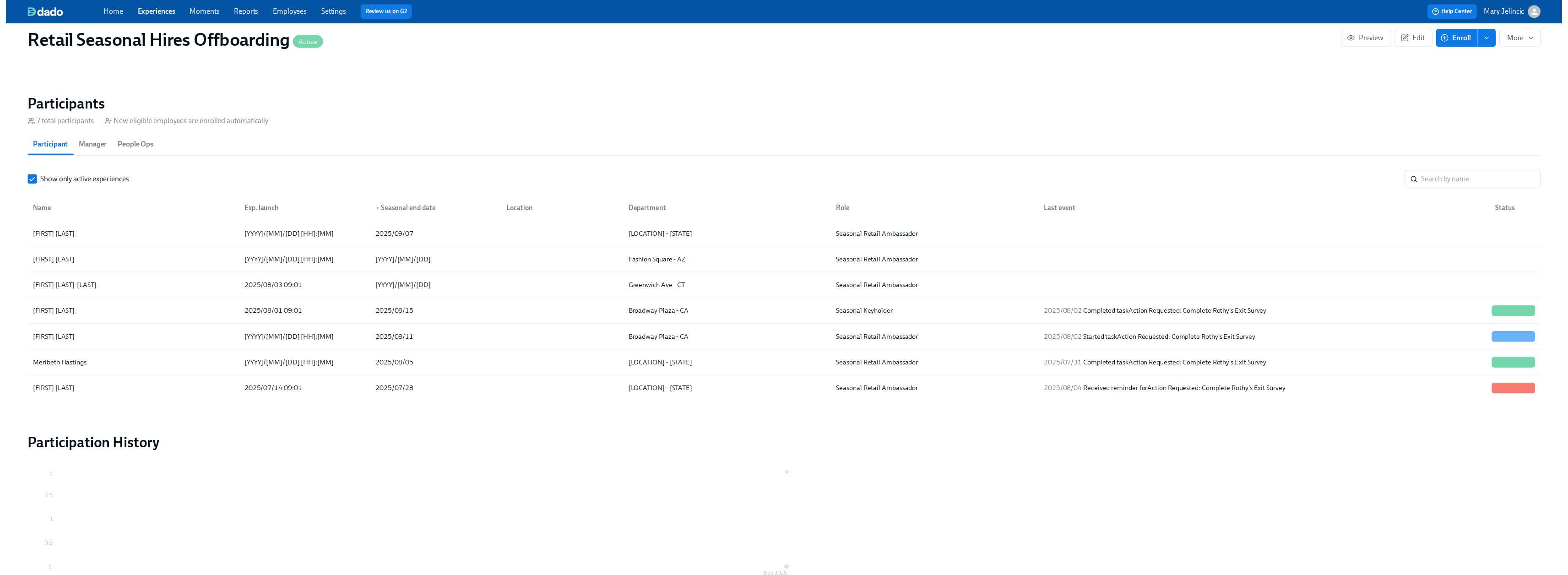 scroll, scrollTop: 0, scrollLeft: 342, axis: horizontal 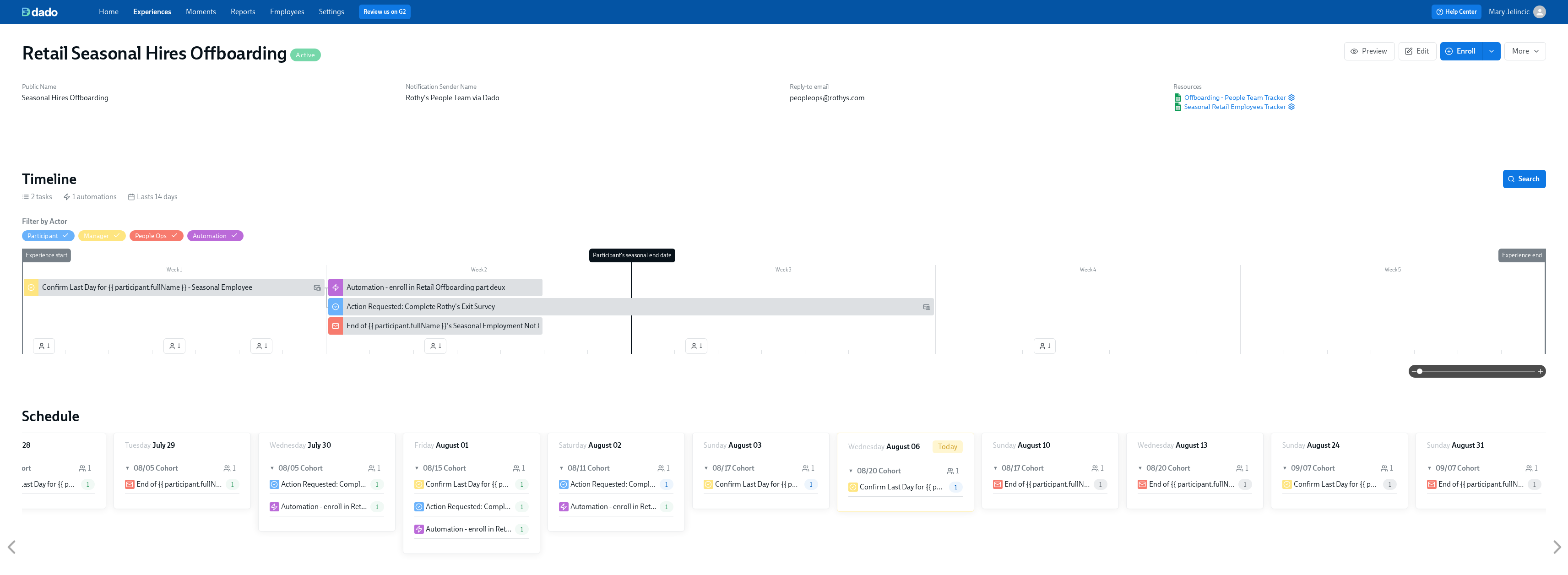 click on "Experiences" at bounding box center (152, 11) 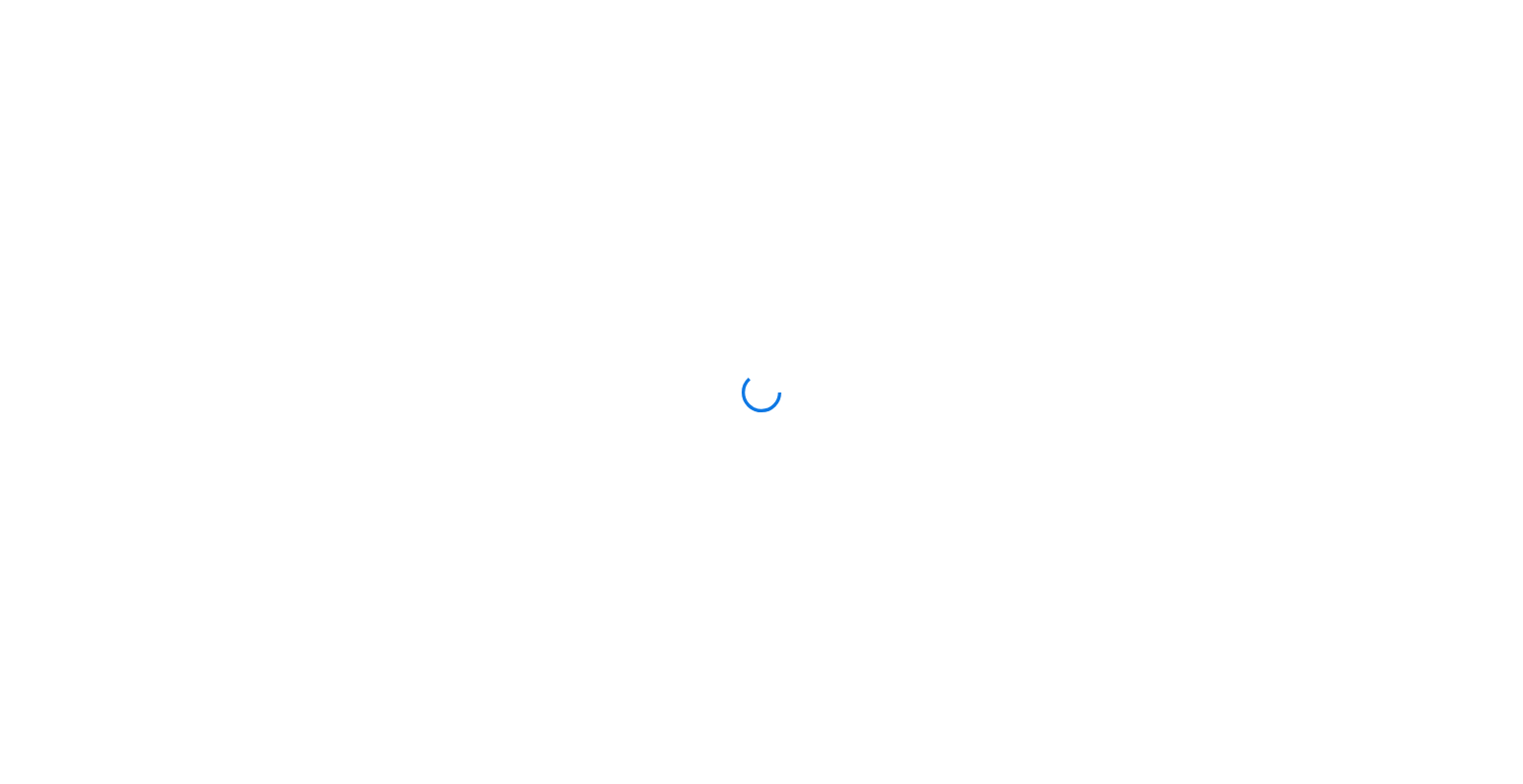 scroll, scrollTop: 0, scrollLeft: 0, axis: both 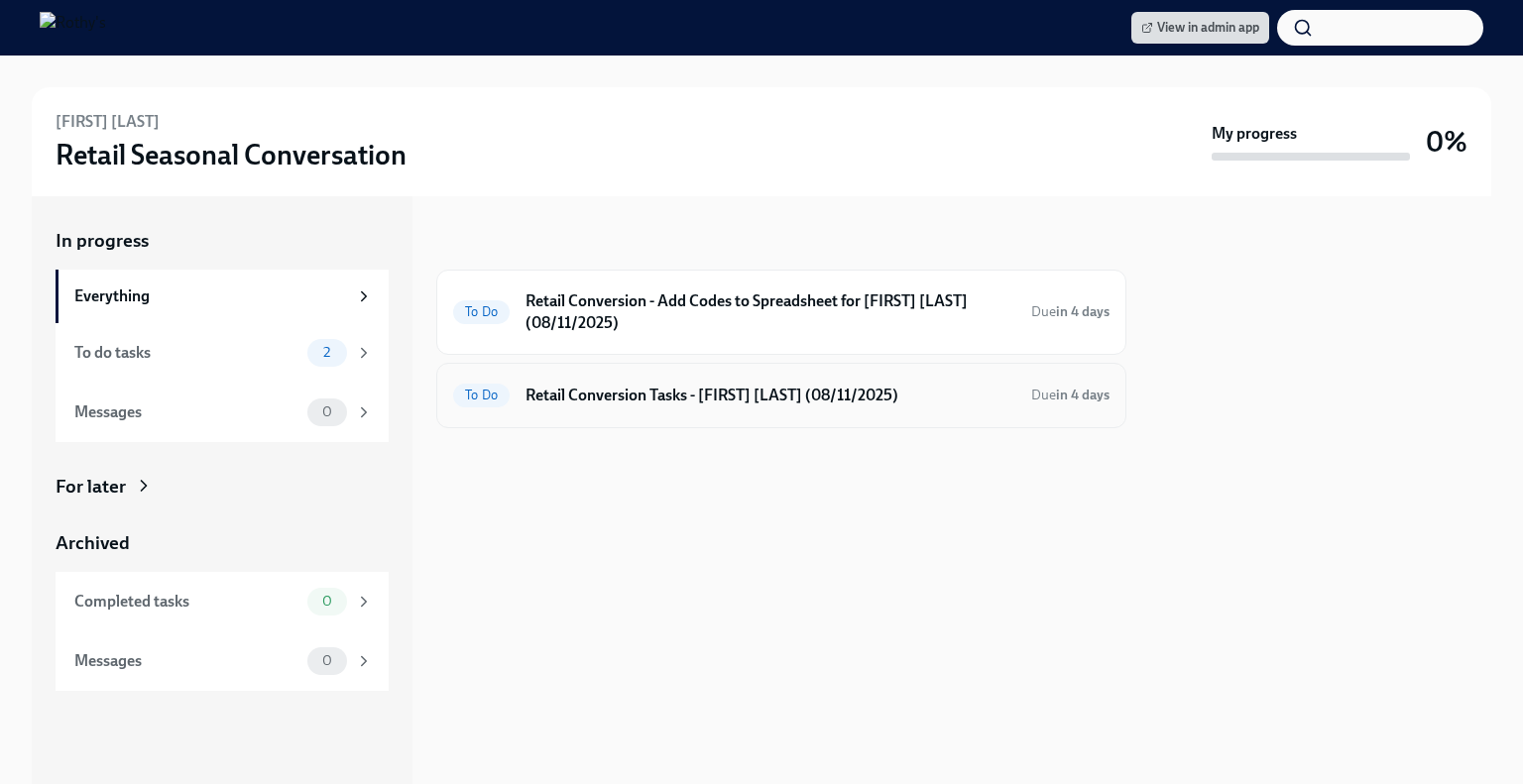click on "Retail Conversion Tasks - Sushmita Debnath (08/11/2025)" at bounding box center (770, 395) 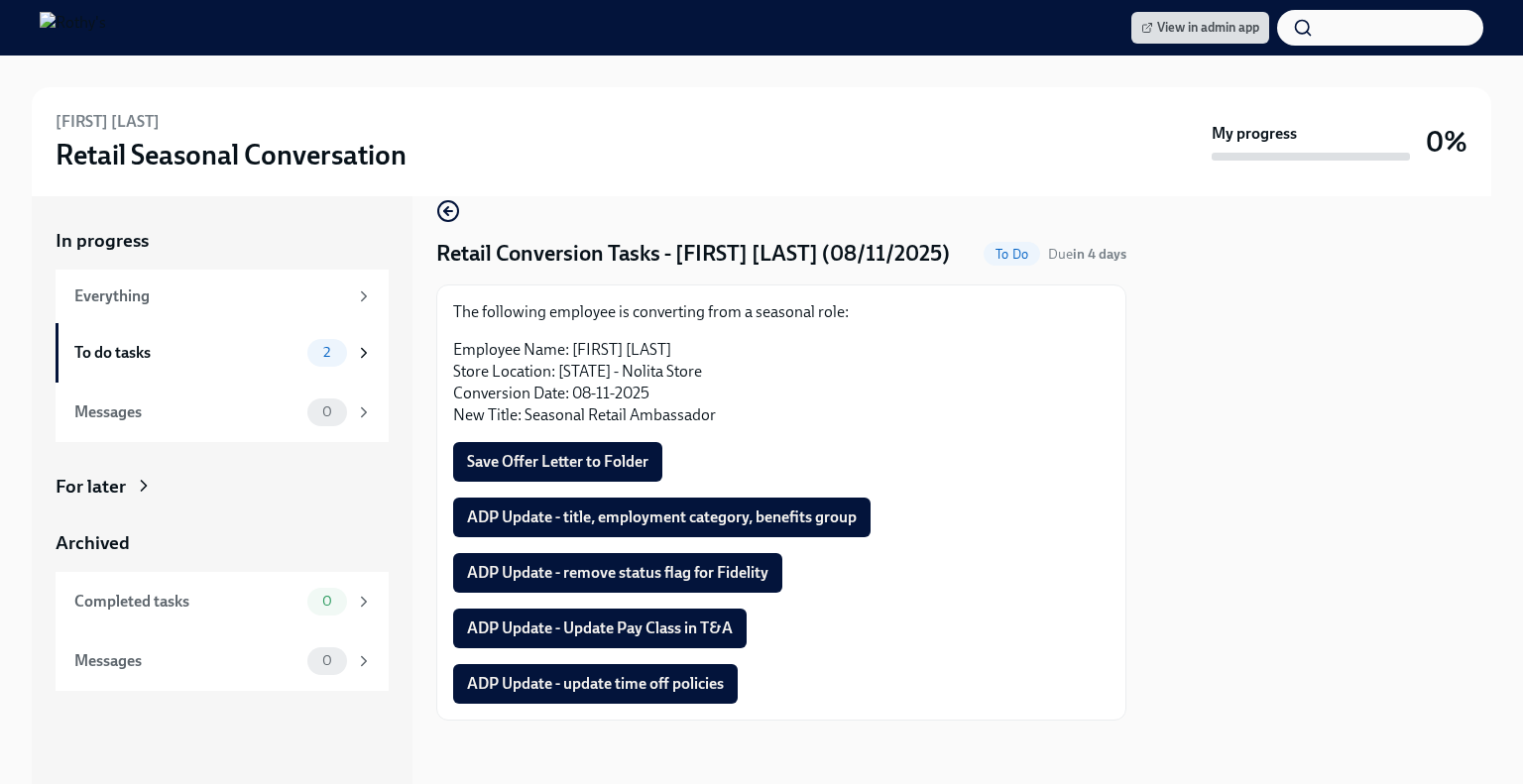 scroll, scrollTop: 57, scrollLeft: 0, axis: vertical 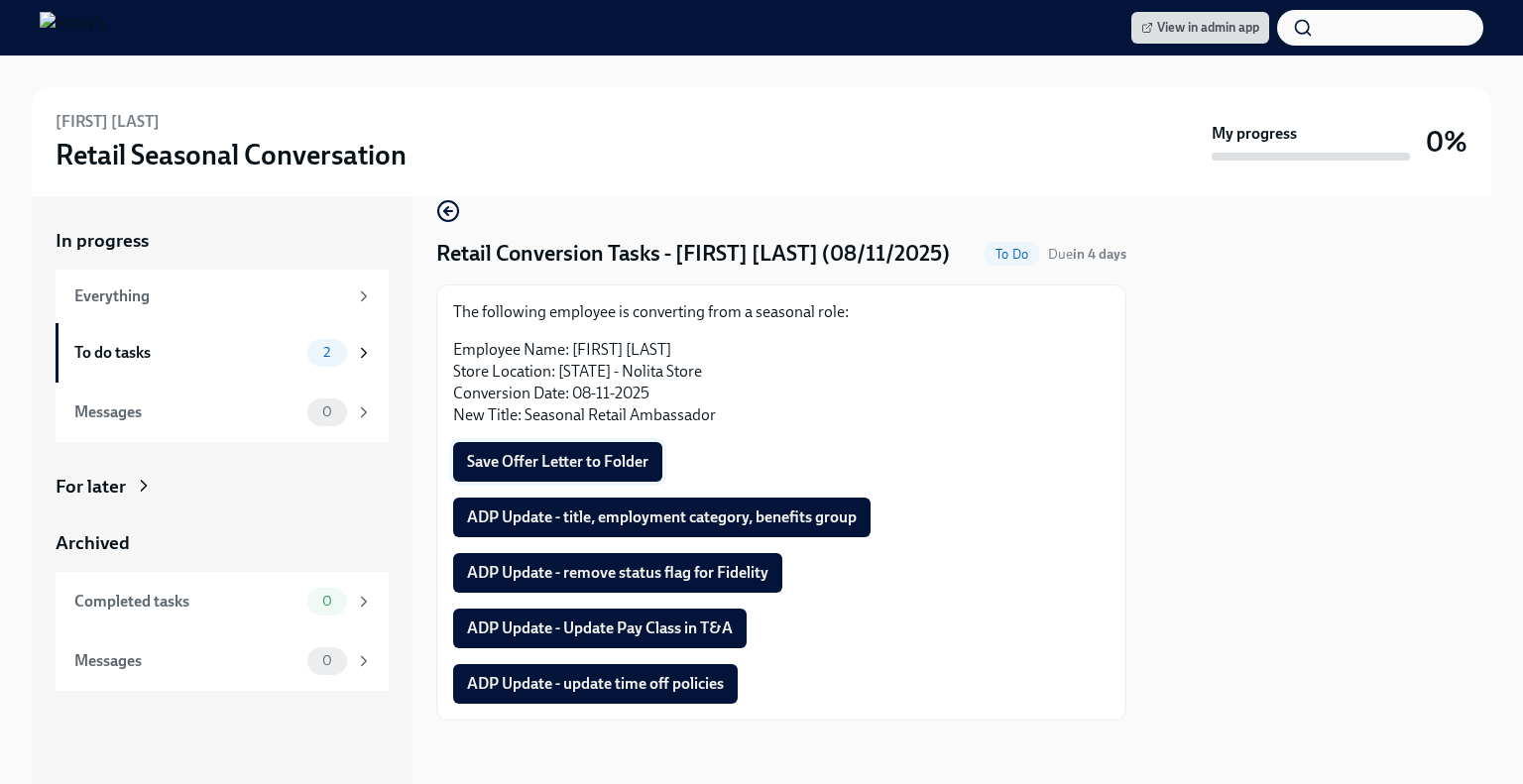 click on "Save Offer Letter to Folder" at bounding box center (557, 462) 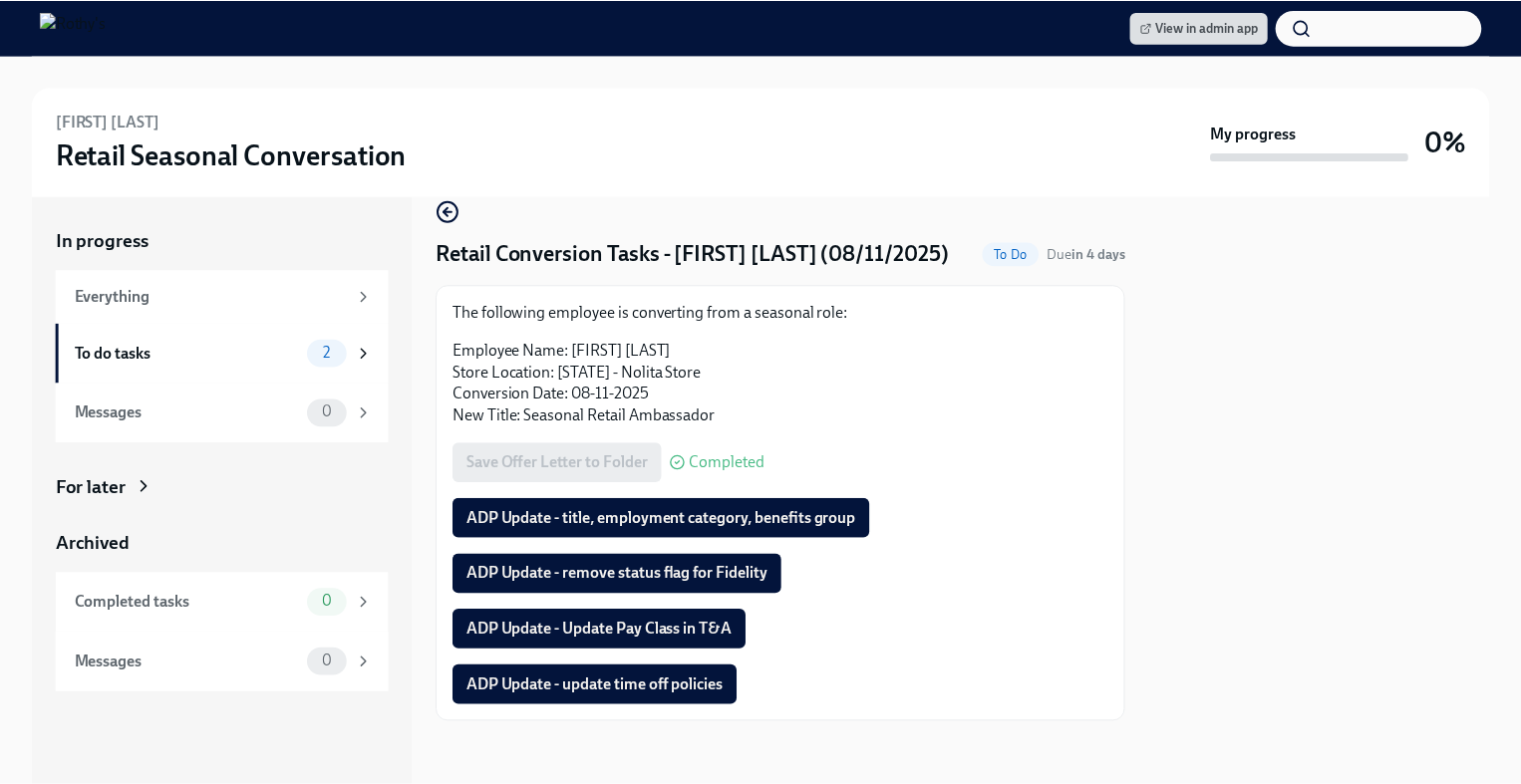scroll, scrollTop: 58, scrollLeft: 0, axis: vertical 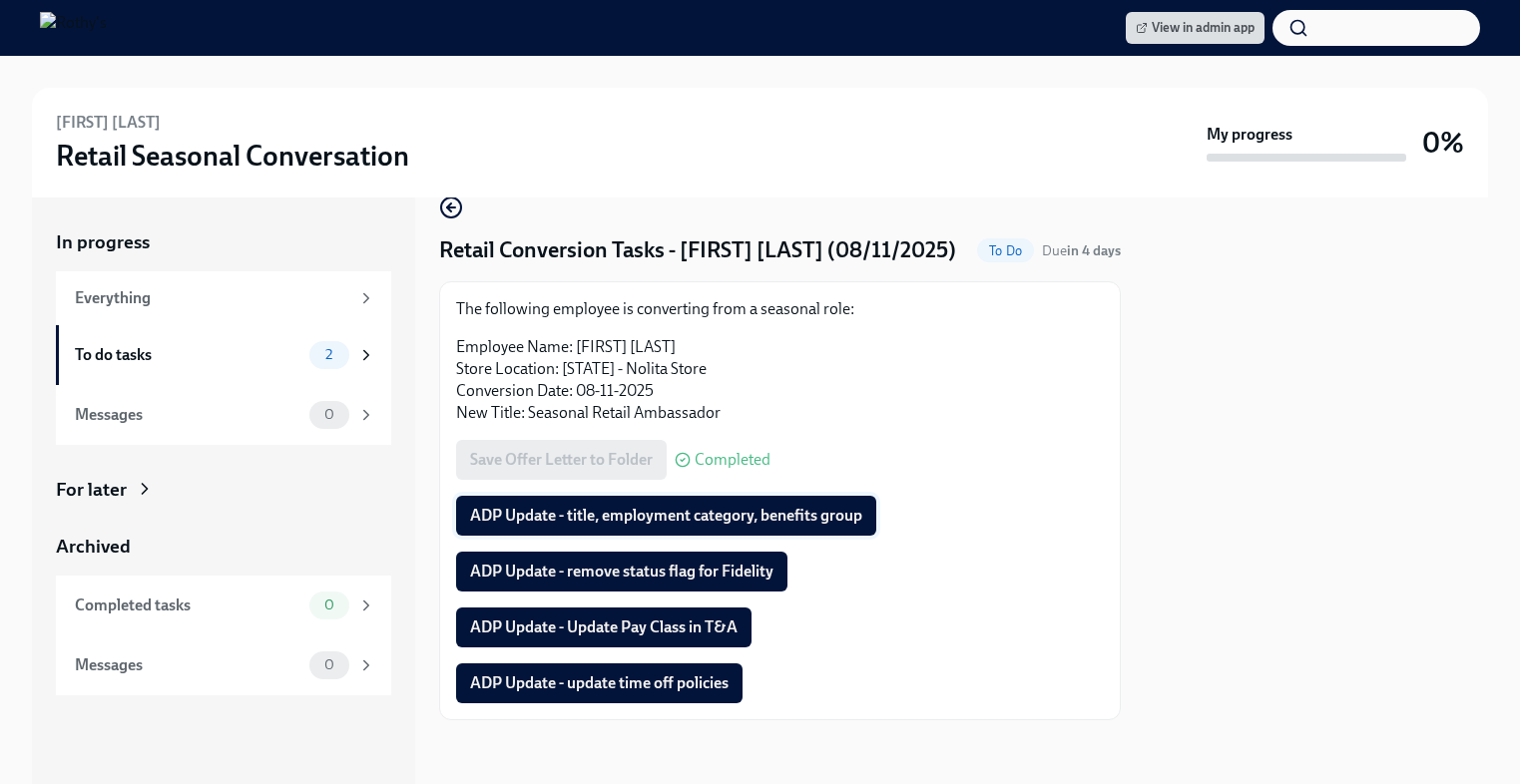 click on "ADP Update - title, employment category, benefits group" at bounding box center [666, 516] 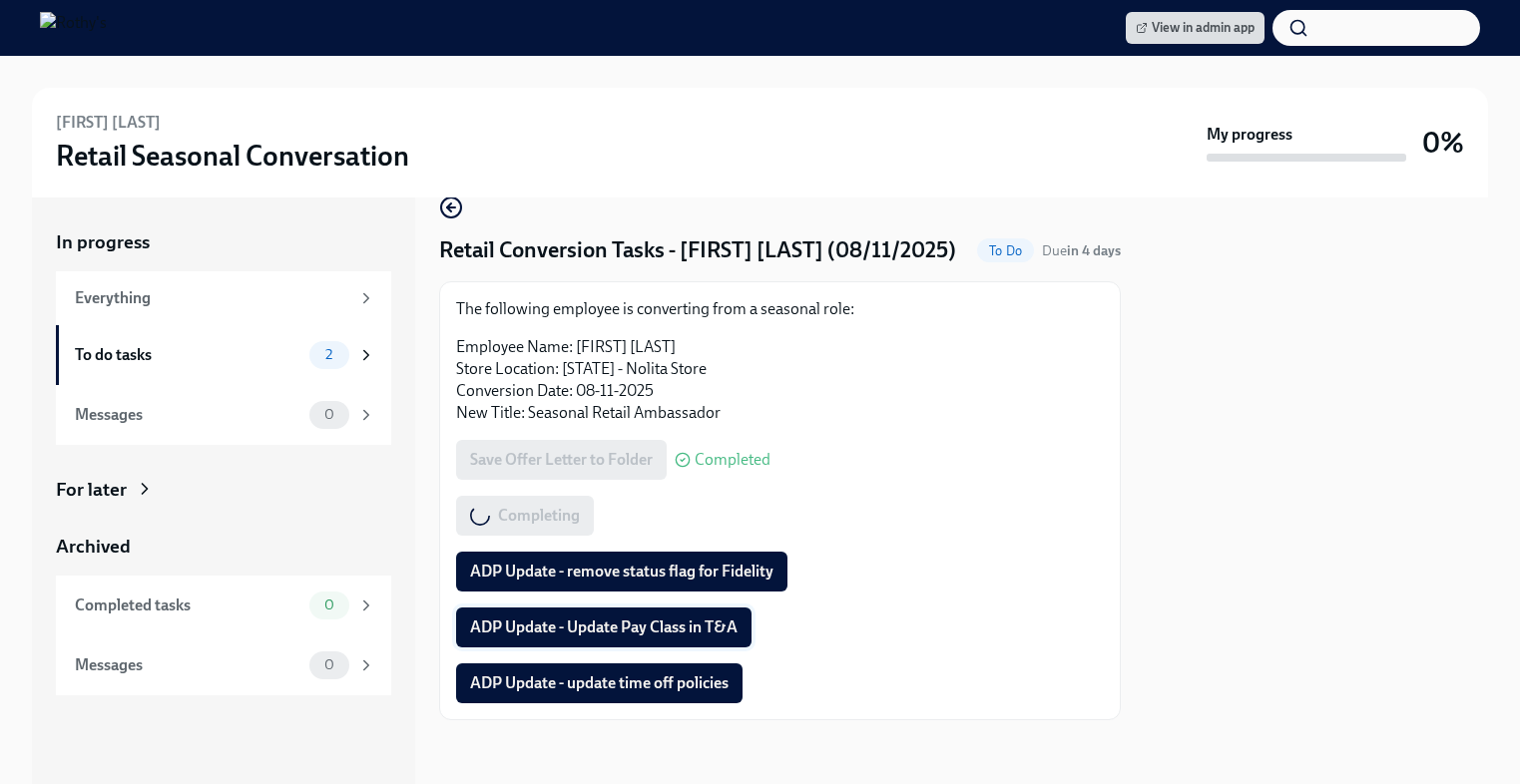 click on "ADP Update - Update Pay Class in T&A" at bounding box center (604, 627) 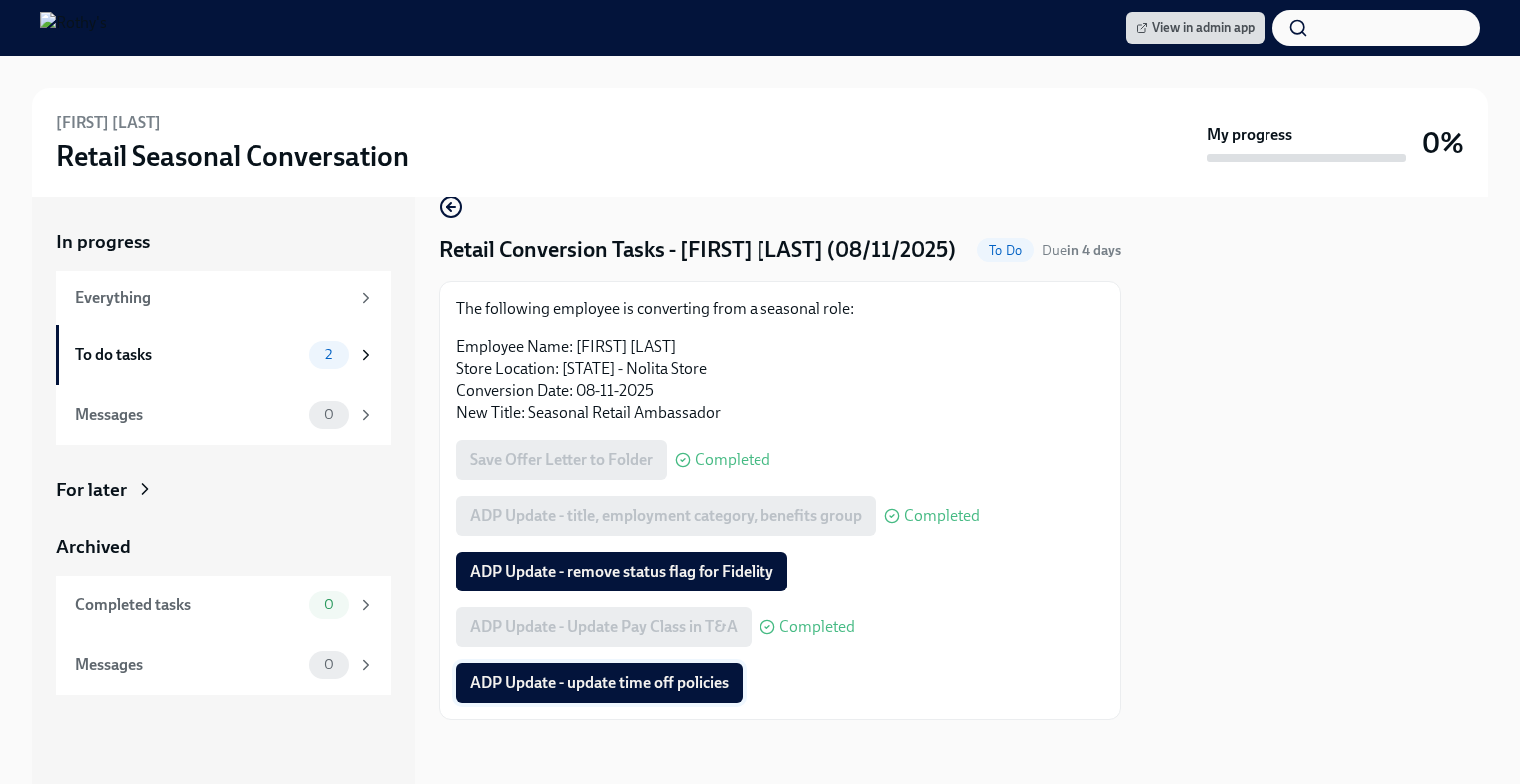 click on "ADP Update - update time off policies" at bounding box center [599, 683] 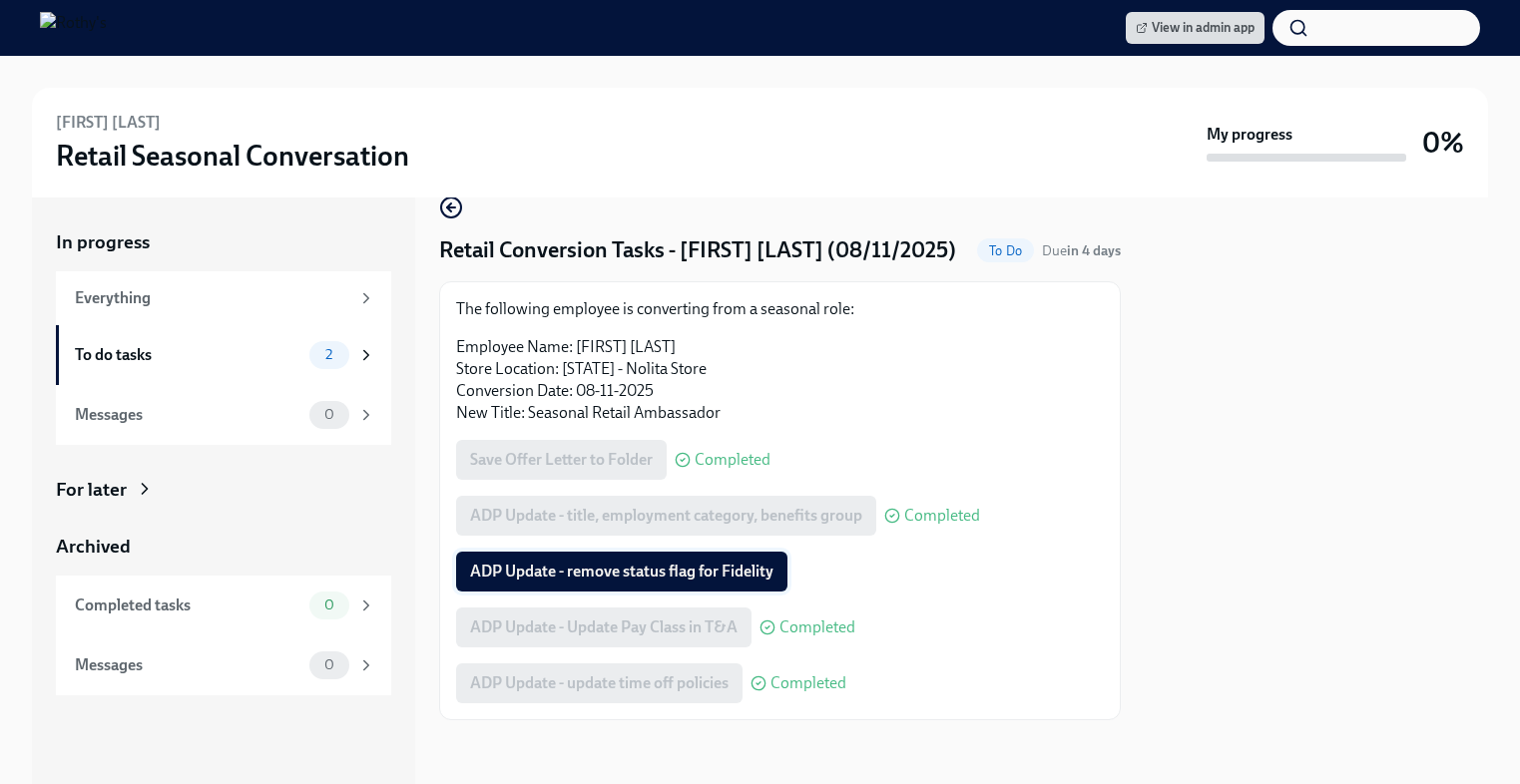 click on "ADP Update - remove status flag for Fidelity" at bounding box center [622, 572] 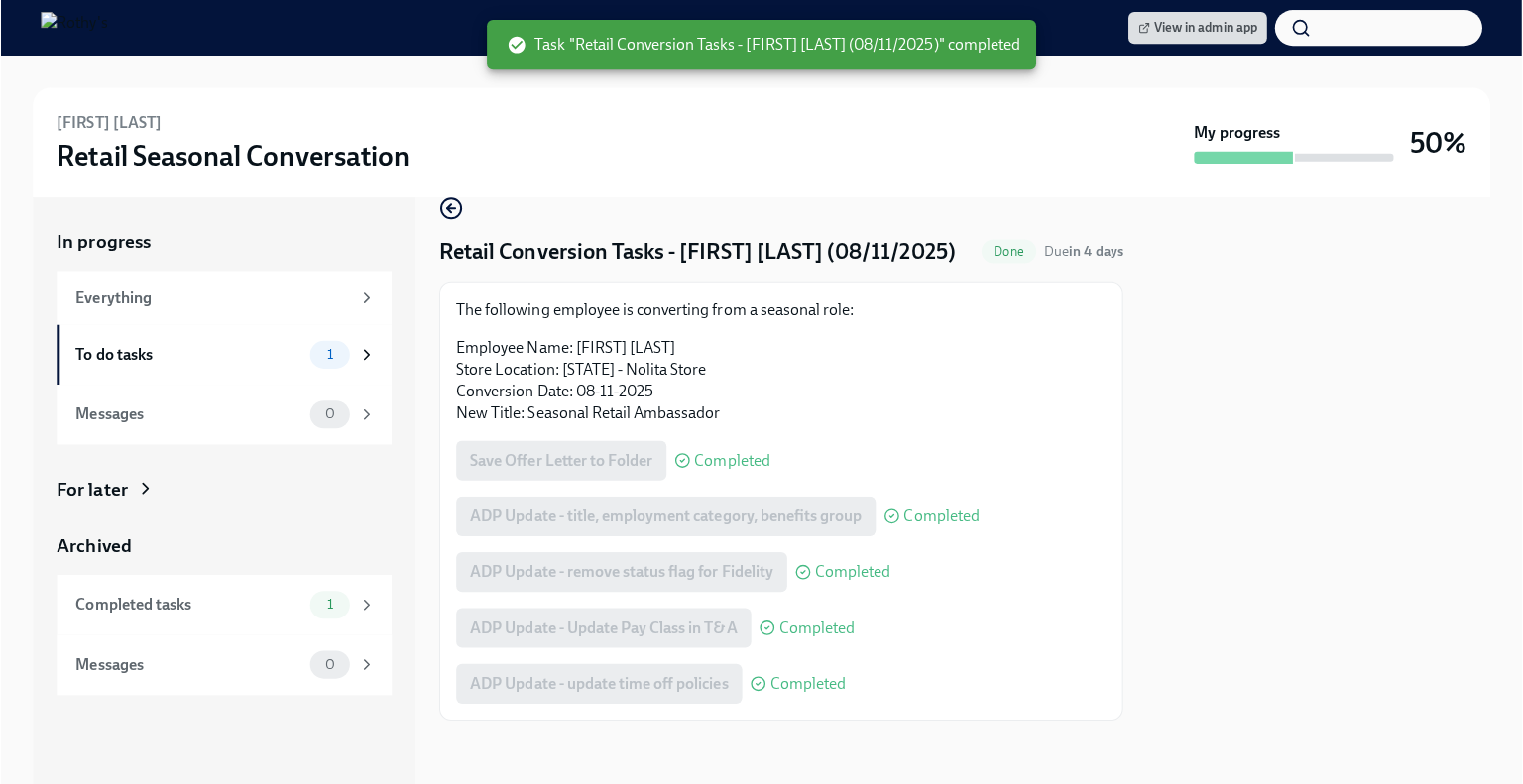 scroll, scrollTop: 57, scrollLeft: 0, axis: vertical 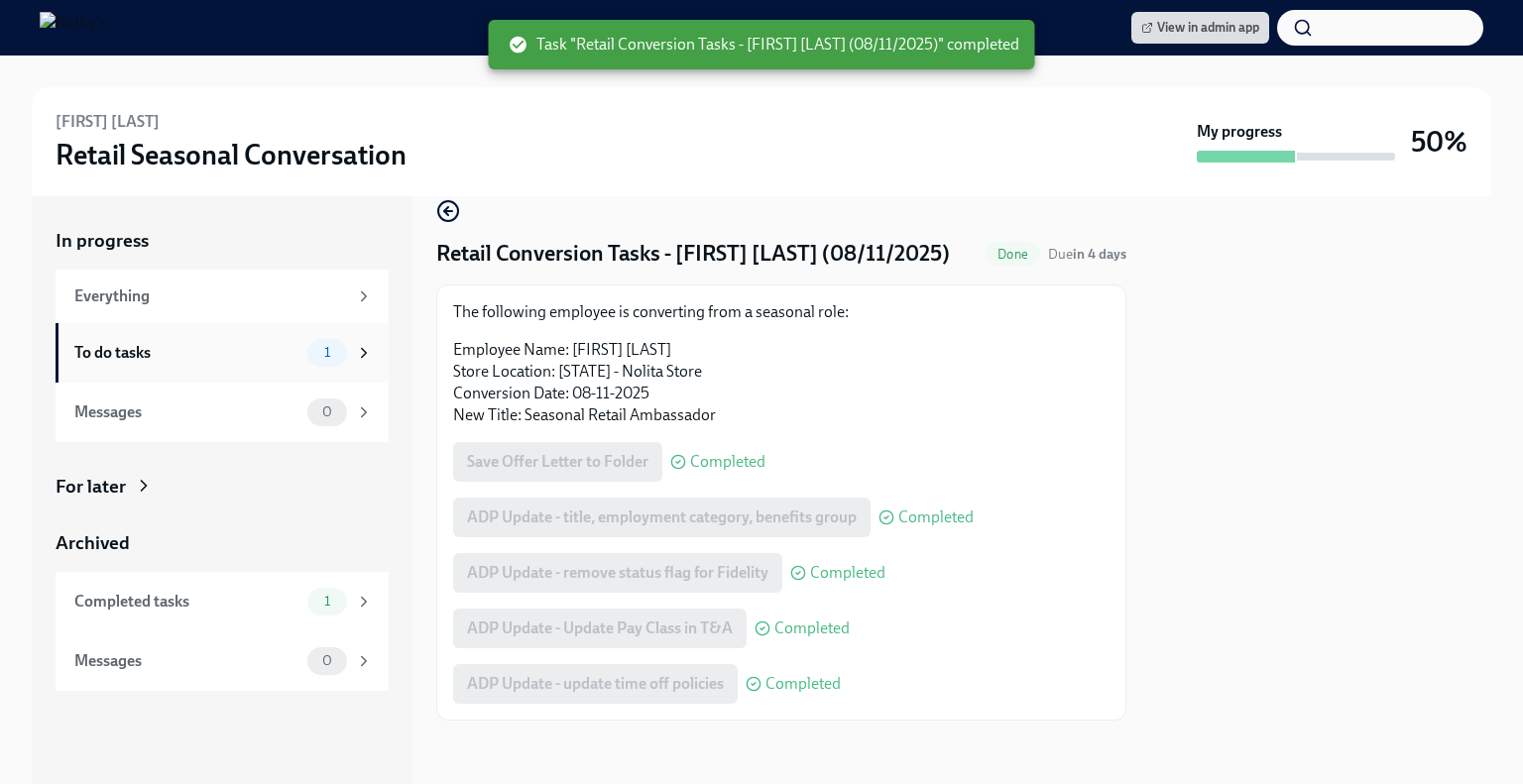 click on "To do tasks" at bounding box center [186, 353] 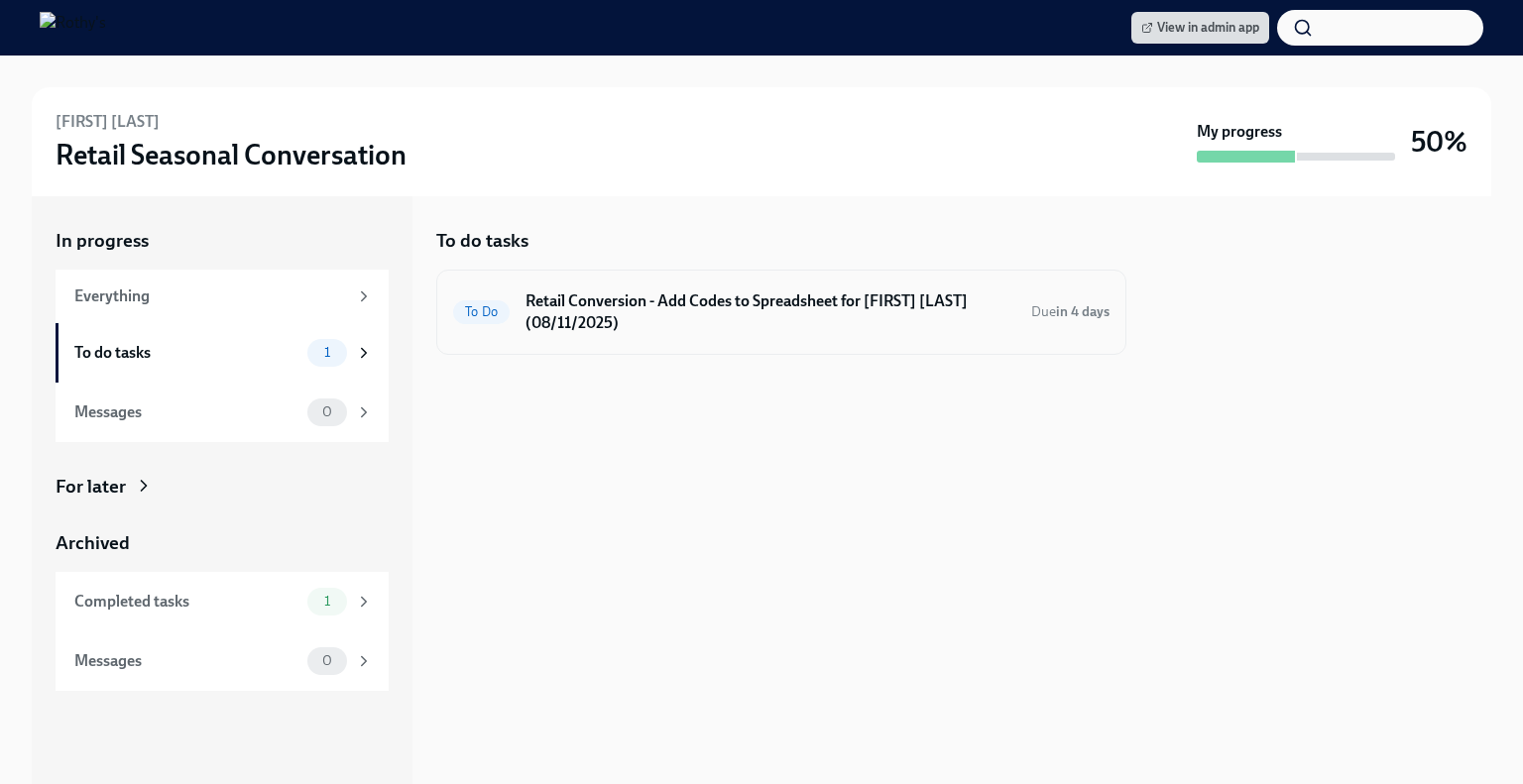 click on "To Do Retail Conversion - Add Codes to Spreadsheet for Sushmita Debnath (08/11/2025)  Due  in 4 days" at bounding box center [781, 312] 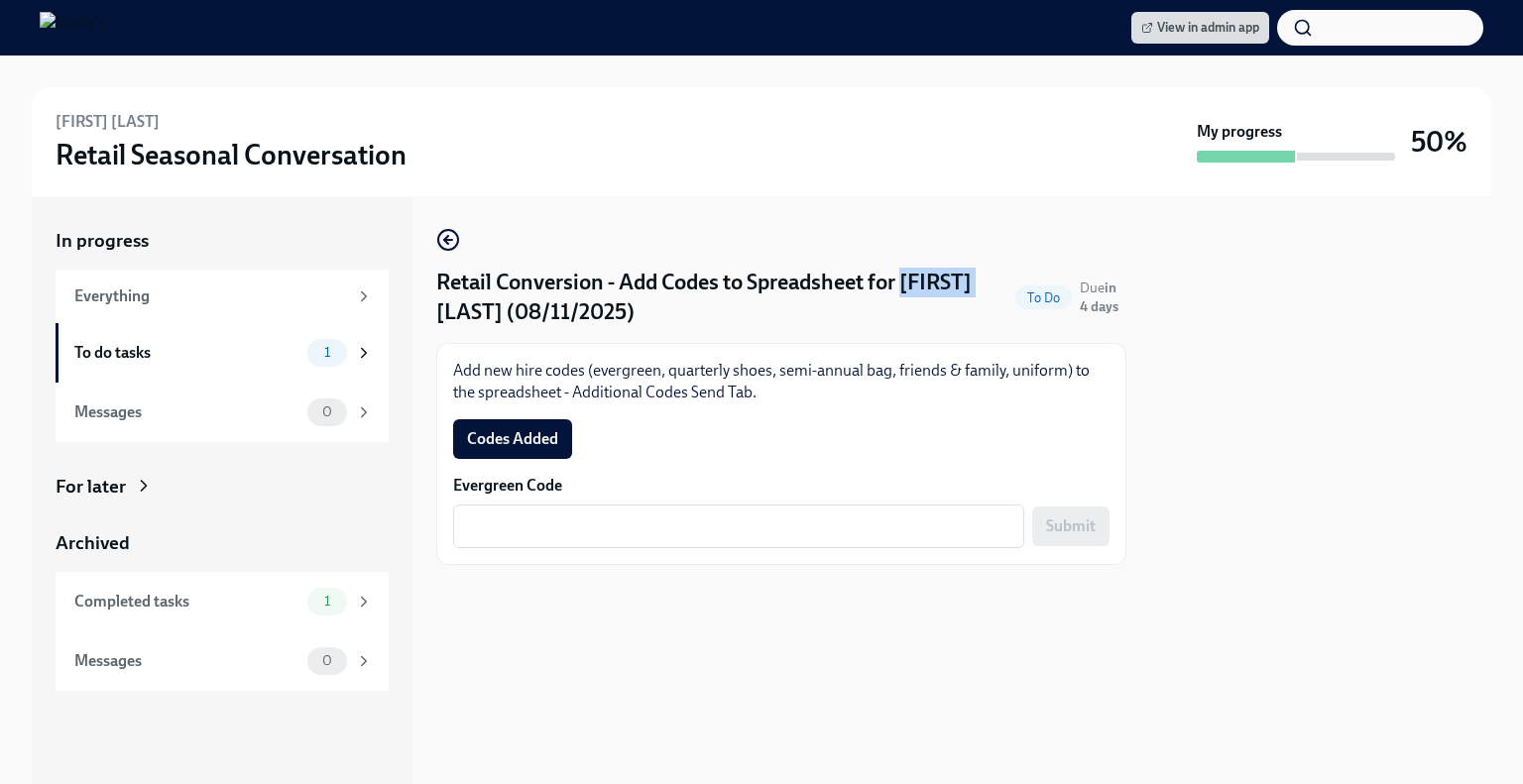 drag, startPoint x: 991, startPoint y: 284, endPoint x: 904, endPoint y: 288, distance: 87.0919 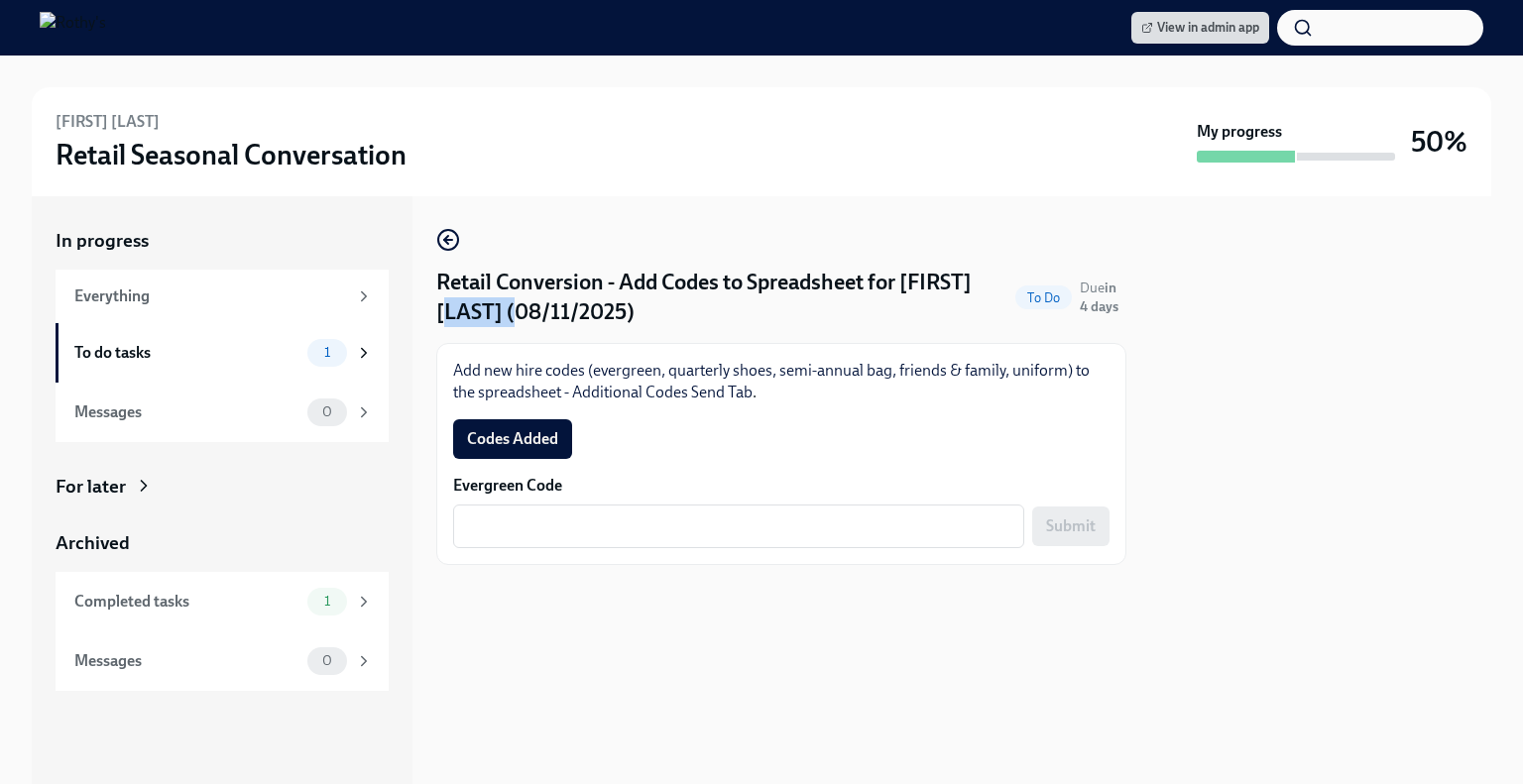 drag, startPoint x: 516, startPoint y: 315, endPoint x: 440, endPoint y: 304, distance: 76.79193 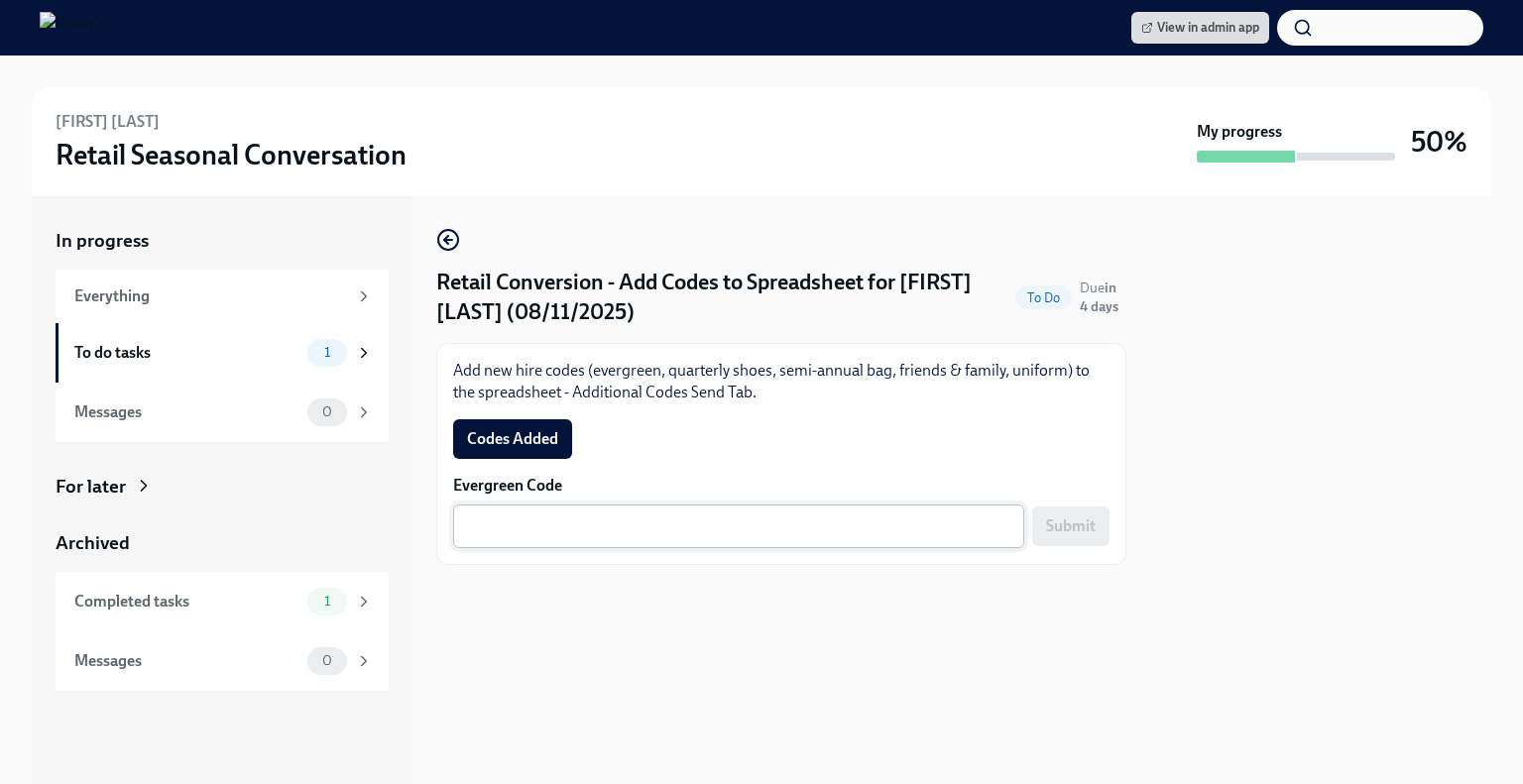 click on "Evergreen Code" at bounding box center (739, 526) 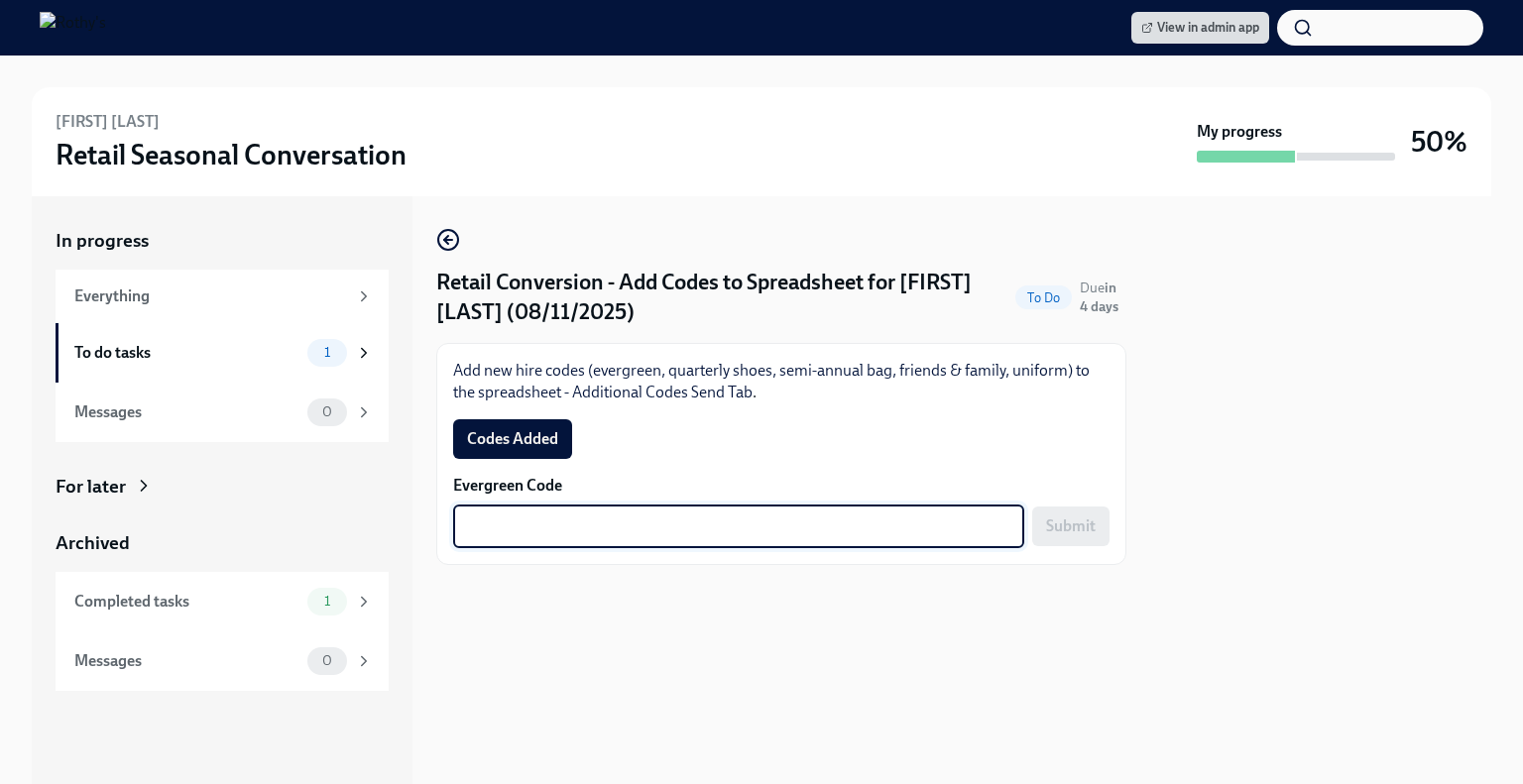 paste on "E-FF-PSSG5BG" 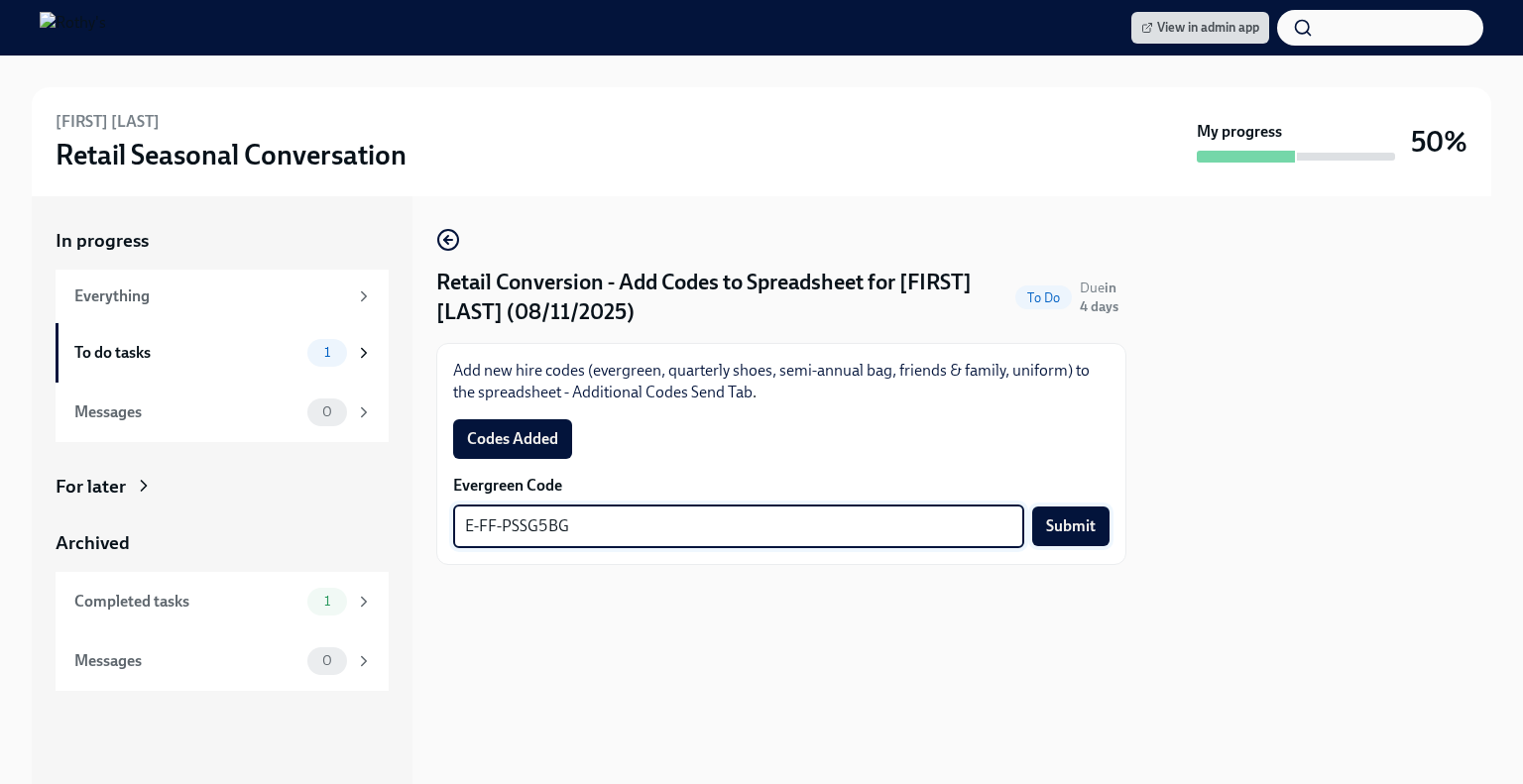 type on "E-FF-PSSG5BG" 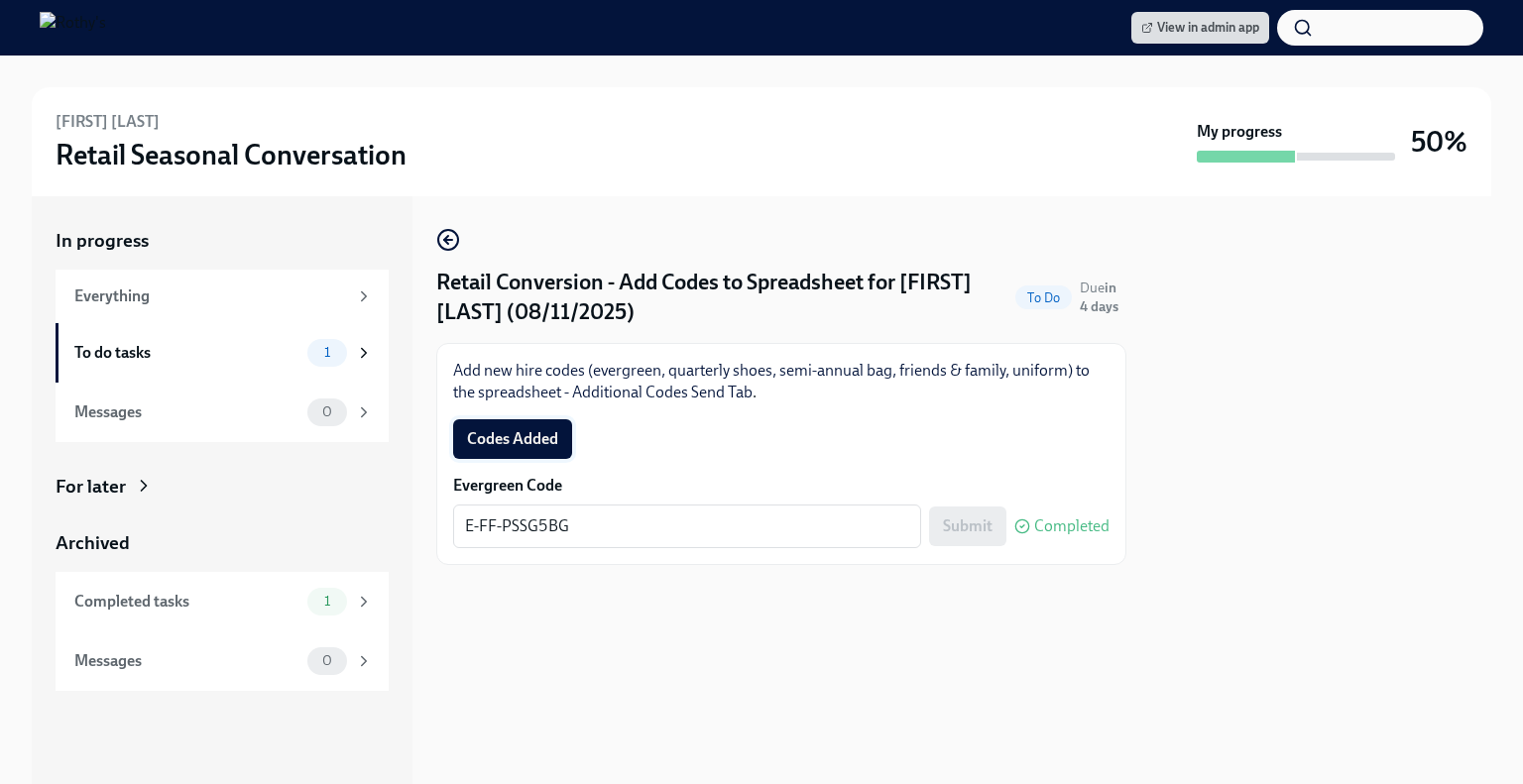 click on "Codes Added" at bounding box center (513, 439) 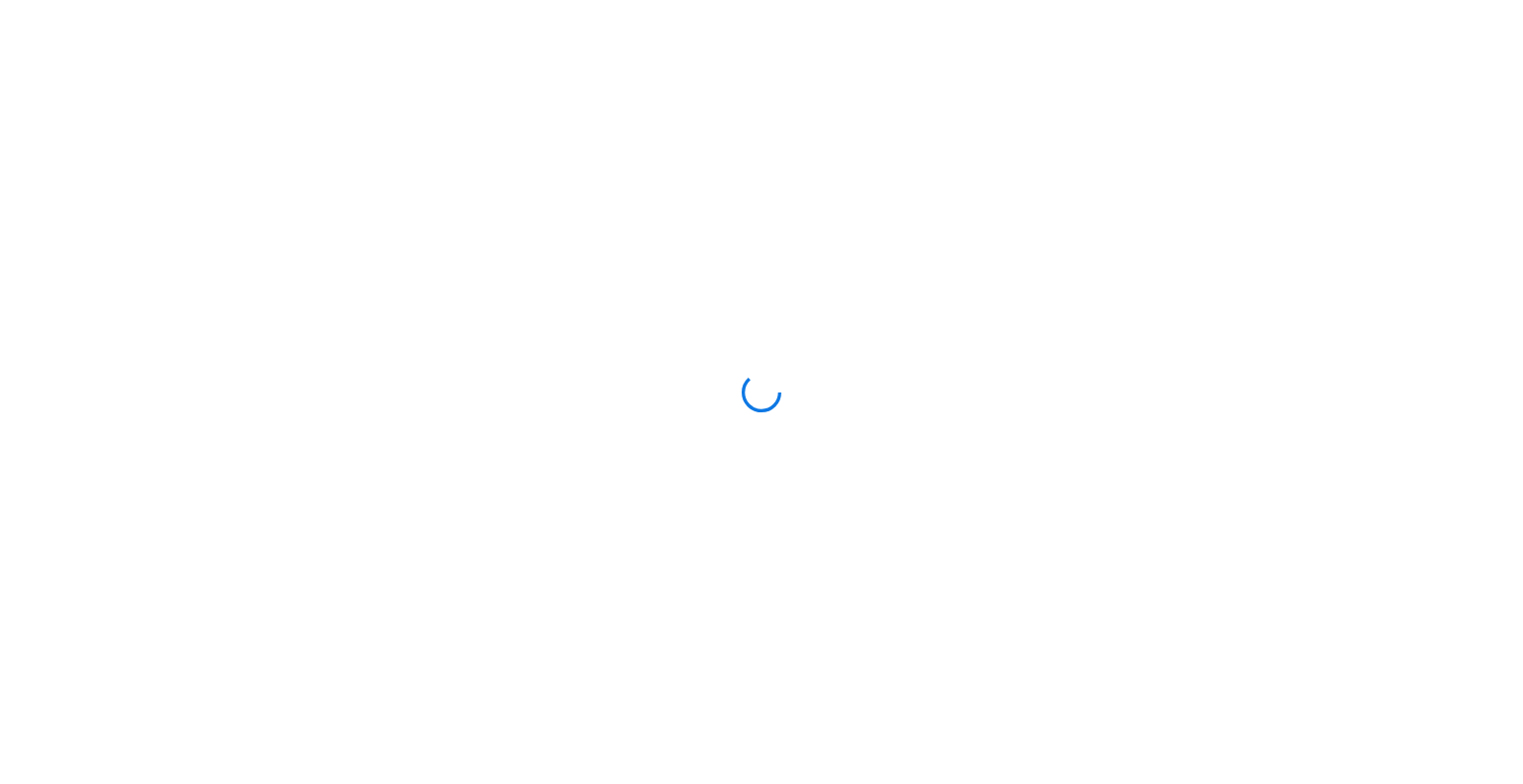 scroll, scrollTop: 0, scrollLeft: 0, axis: both 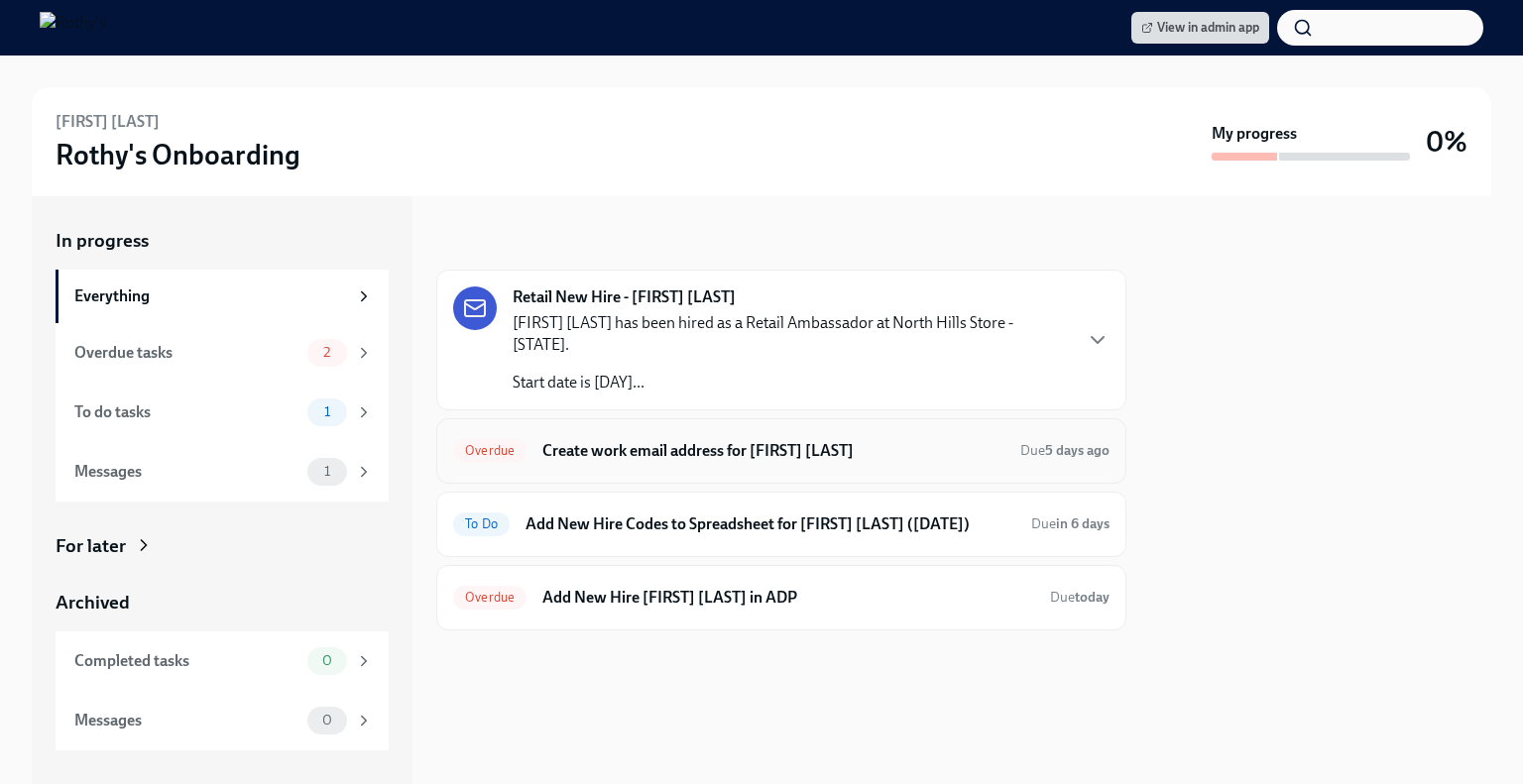 click on "Overdue Create work email address for Erika Walker Due  5 days ago" at bounding box center (781, 451) 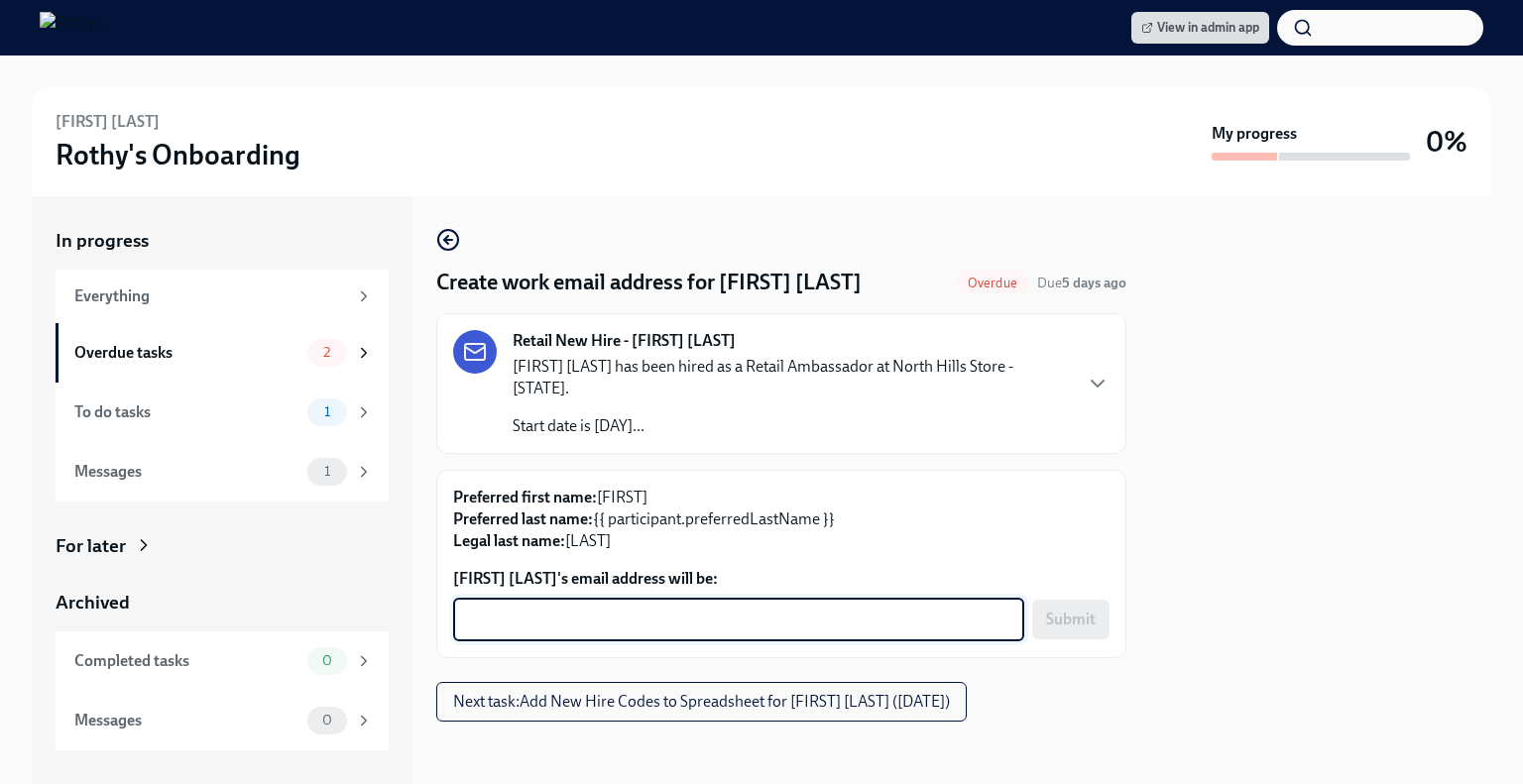 click on "Erika Walker's email  address will be:" at bounding box center [739, 619] 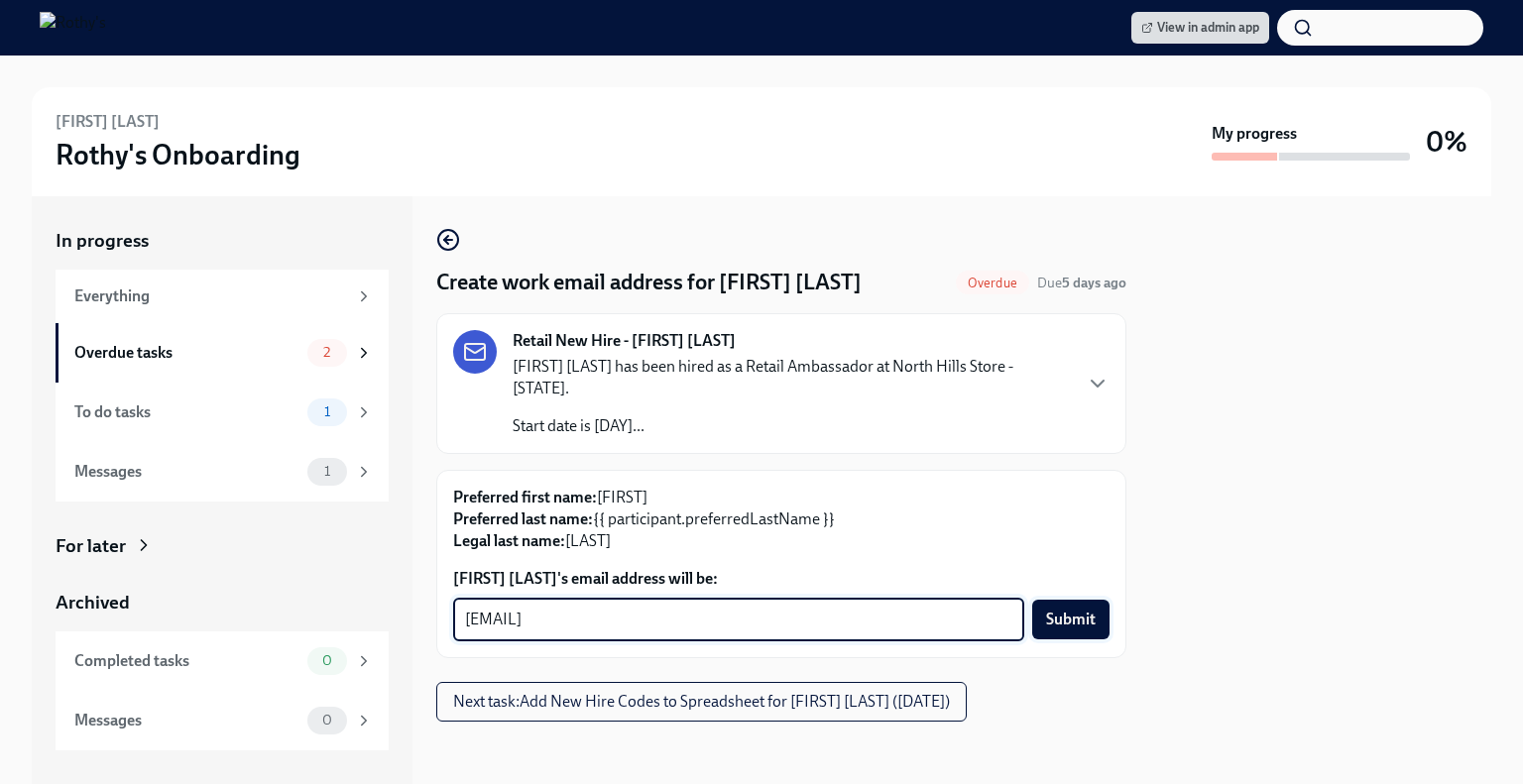 type on "ErikaWalker@rothys.com" 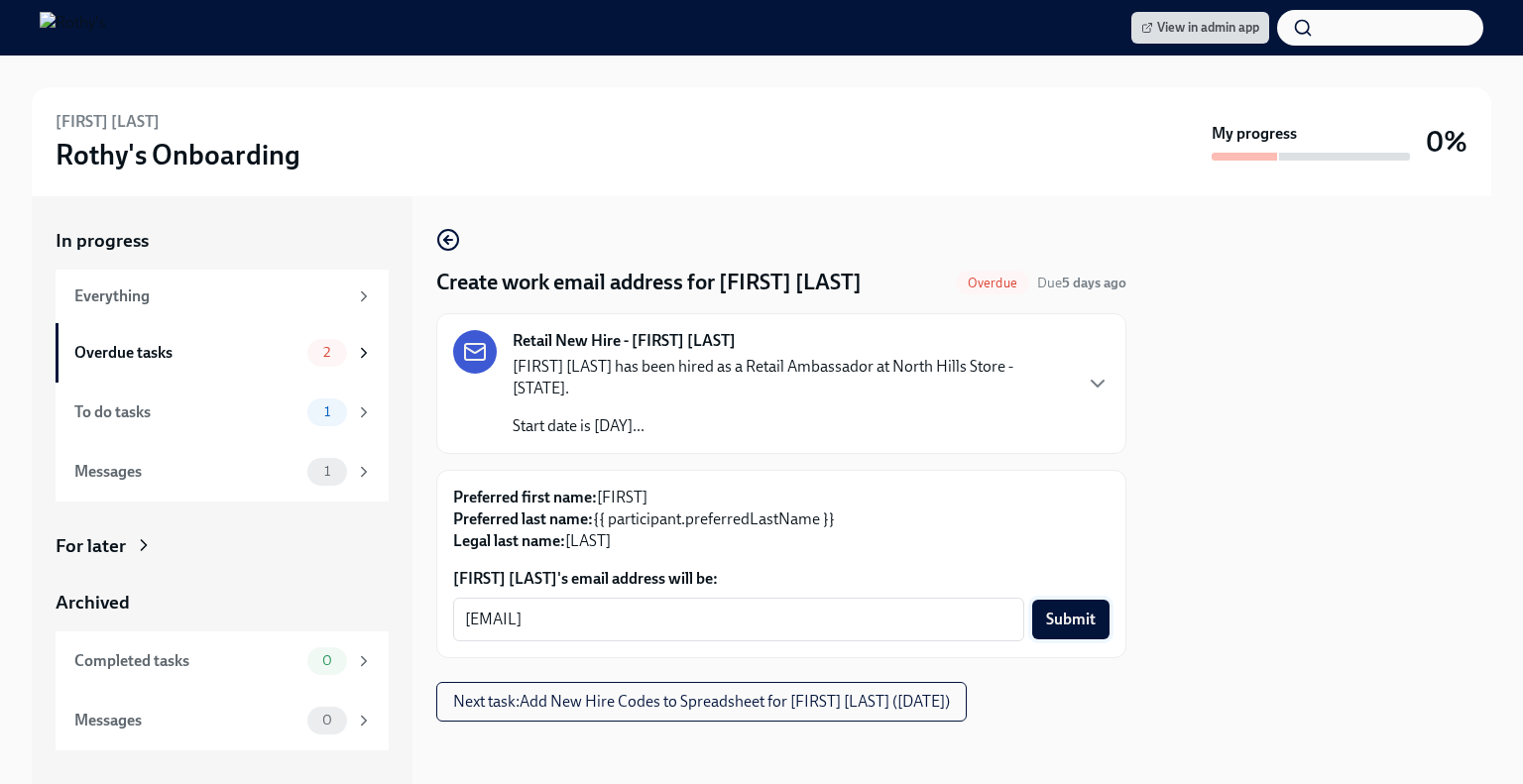 click on "Submit" at bounding box center (1071, 619) 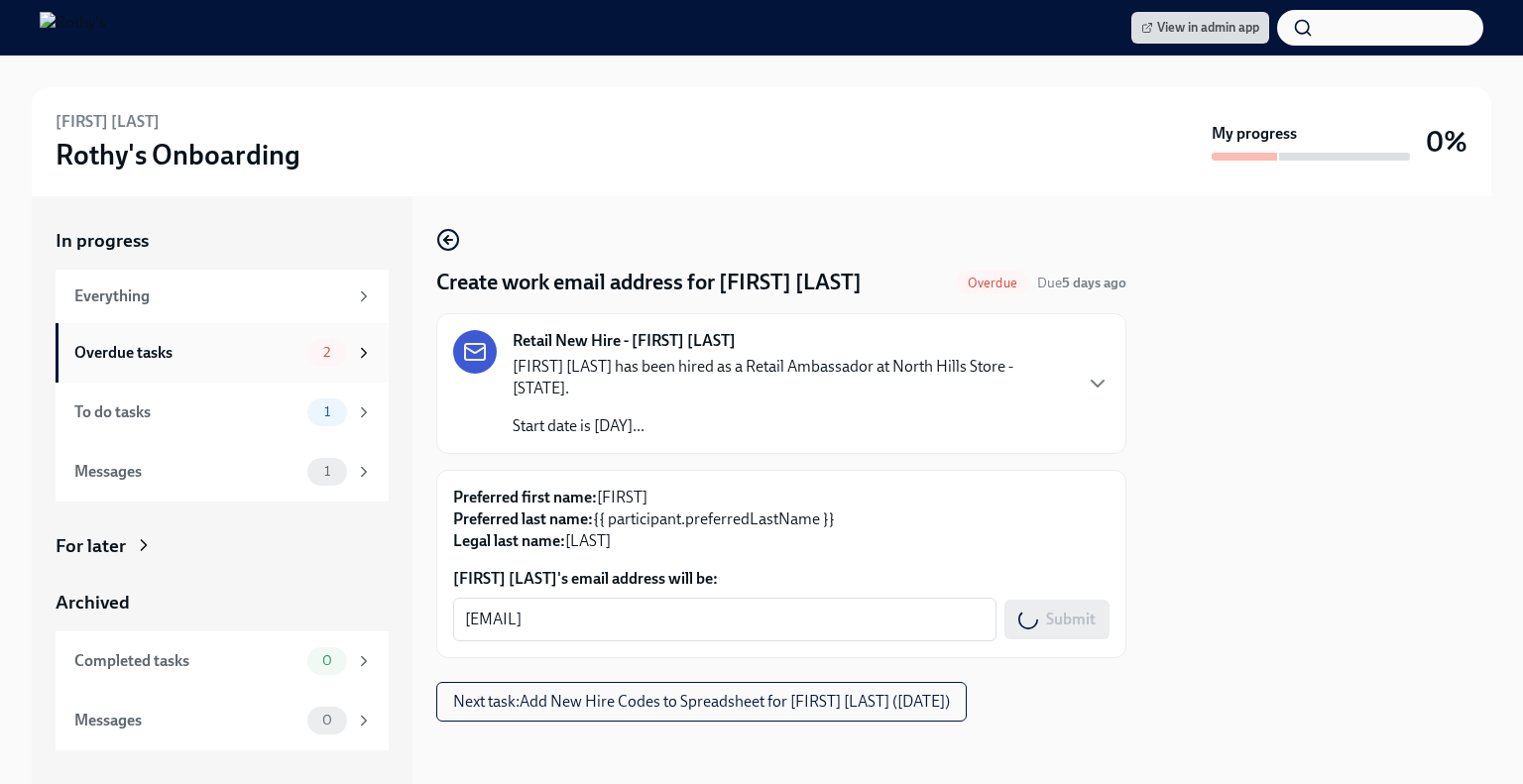 click on "Overdue tasks" at bounding box center [186, 353] 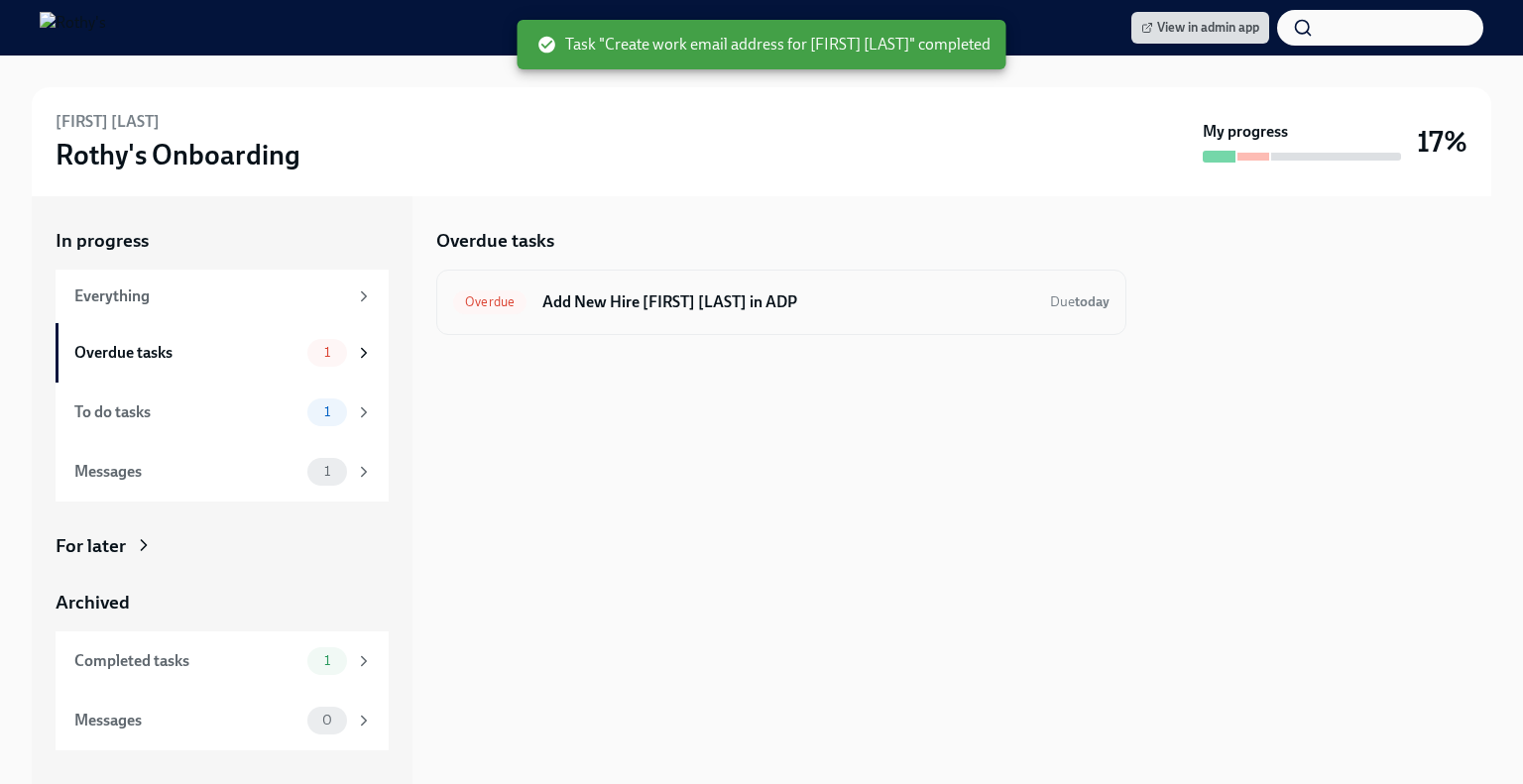 click on "Add New Hire Erika Walker in ADP" at bounding box center (788, 302) 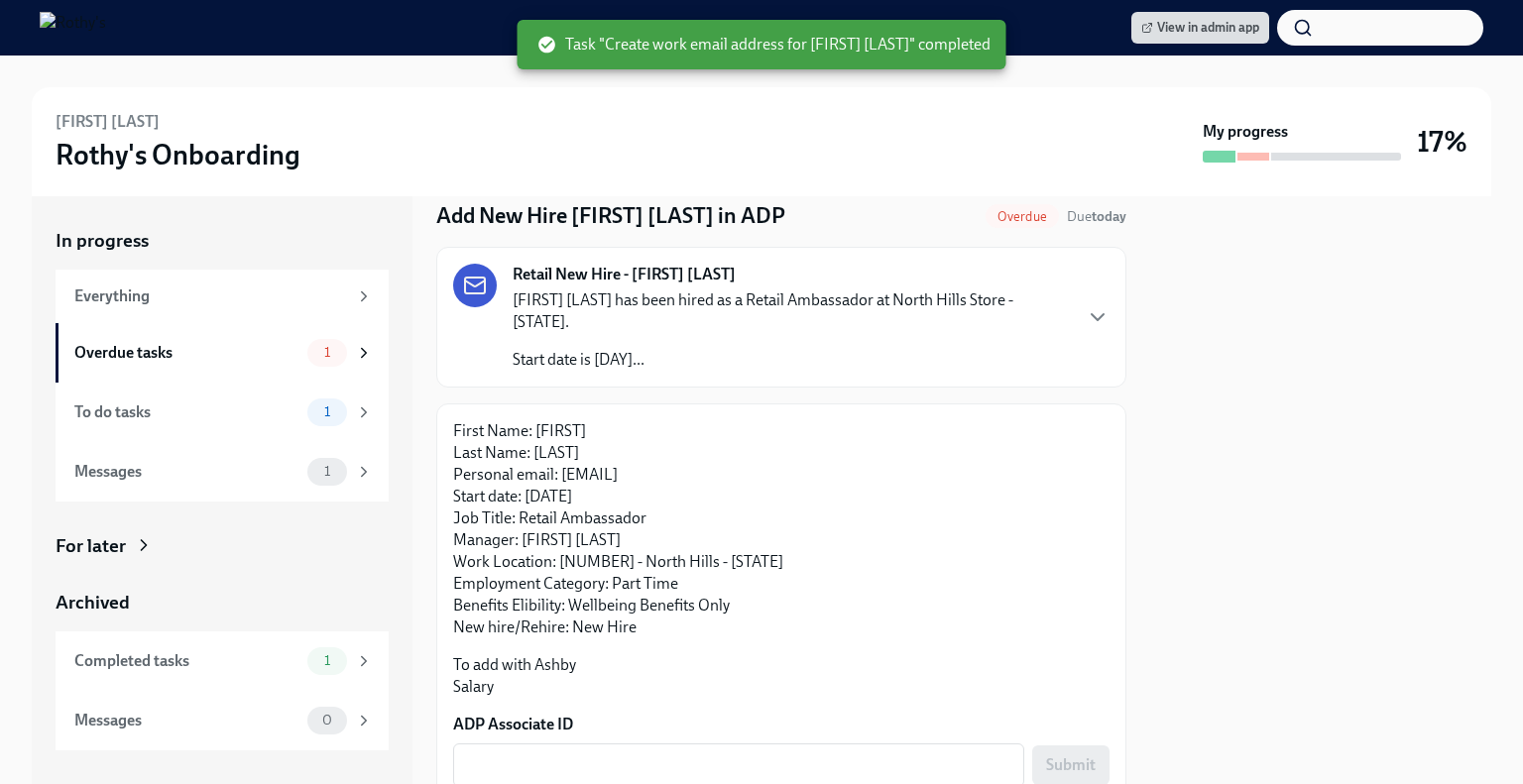 scroll, scrollTop: 127, scrollLeft: 0, axis: vertical 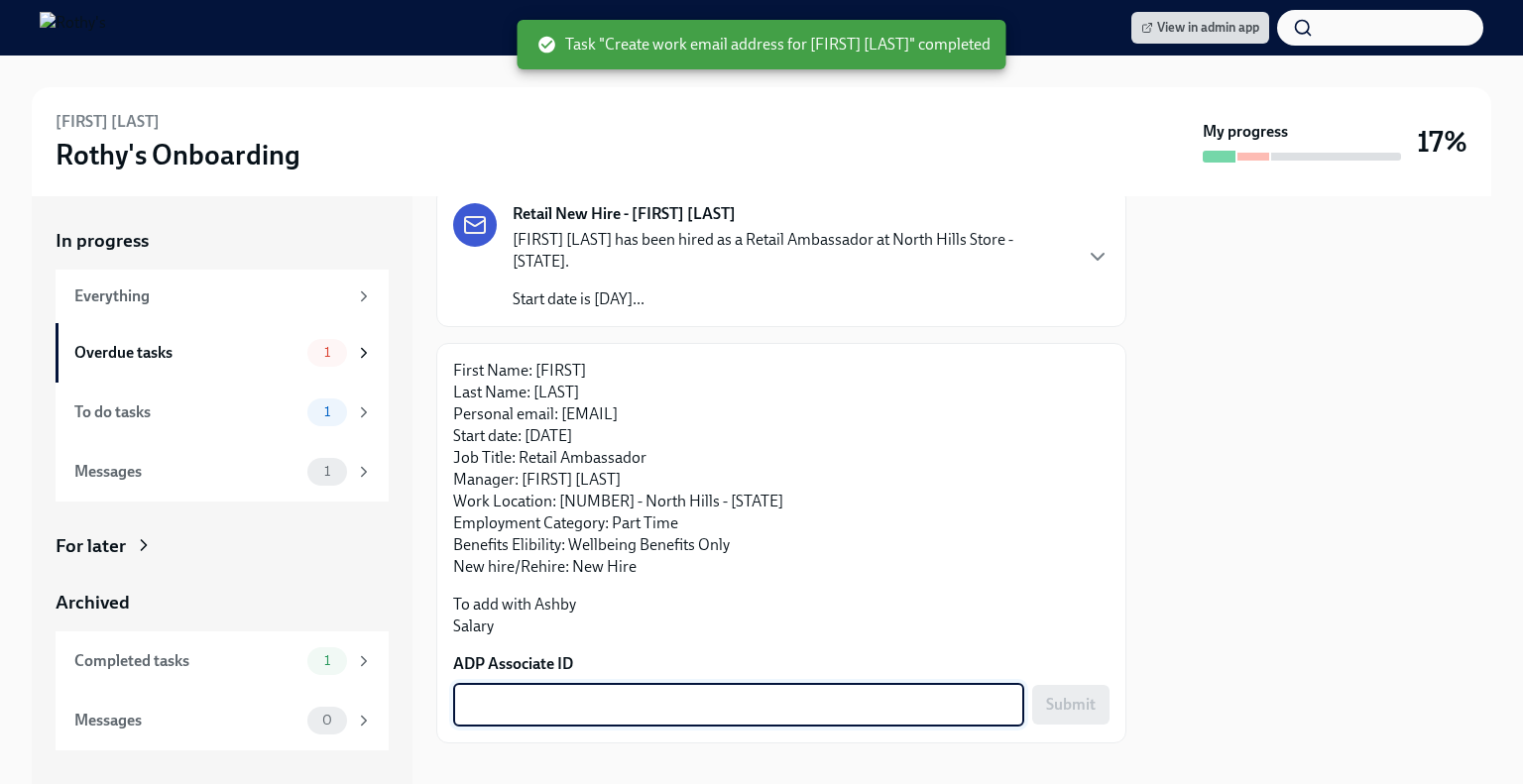 click on "ADP Associate ID" at bounding box center [739, 705] 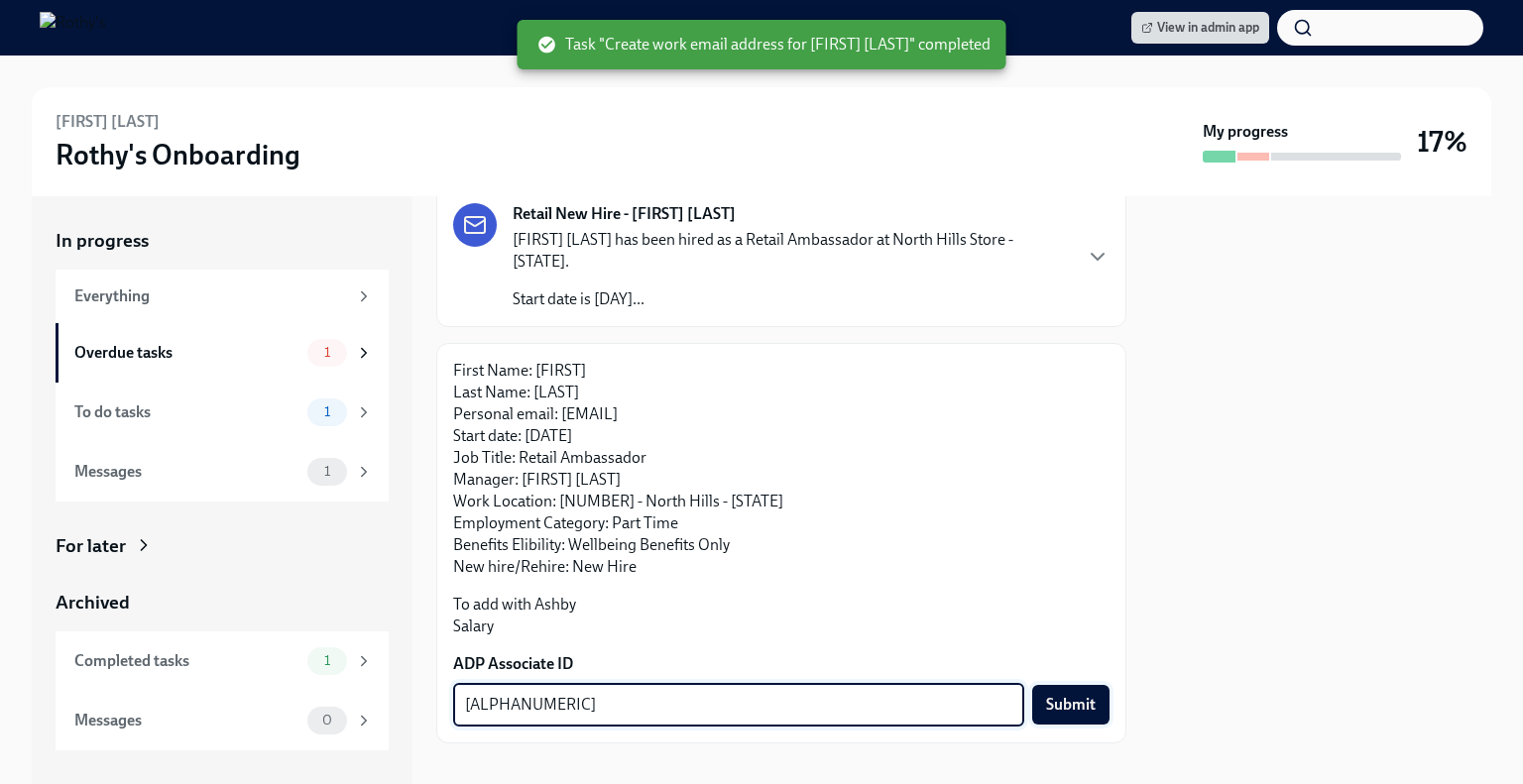 type on "E8OQBDR05" 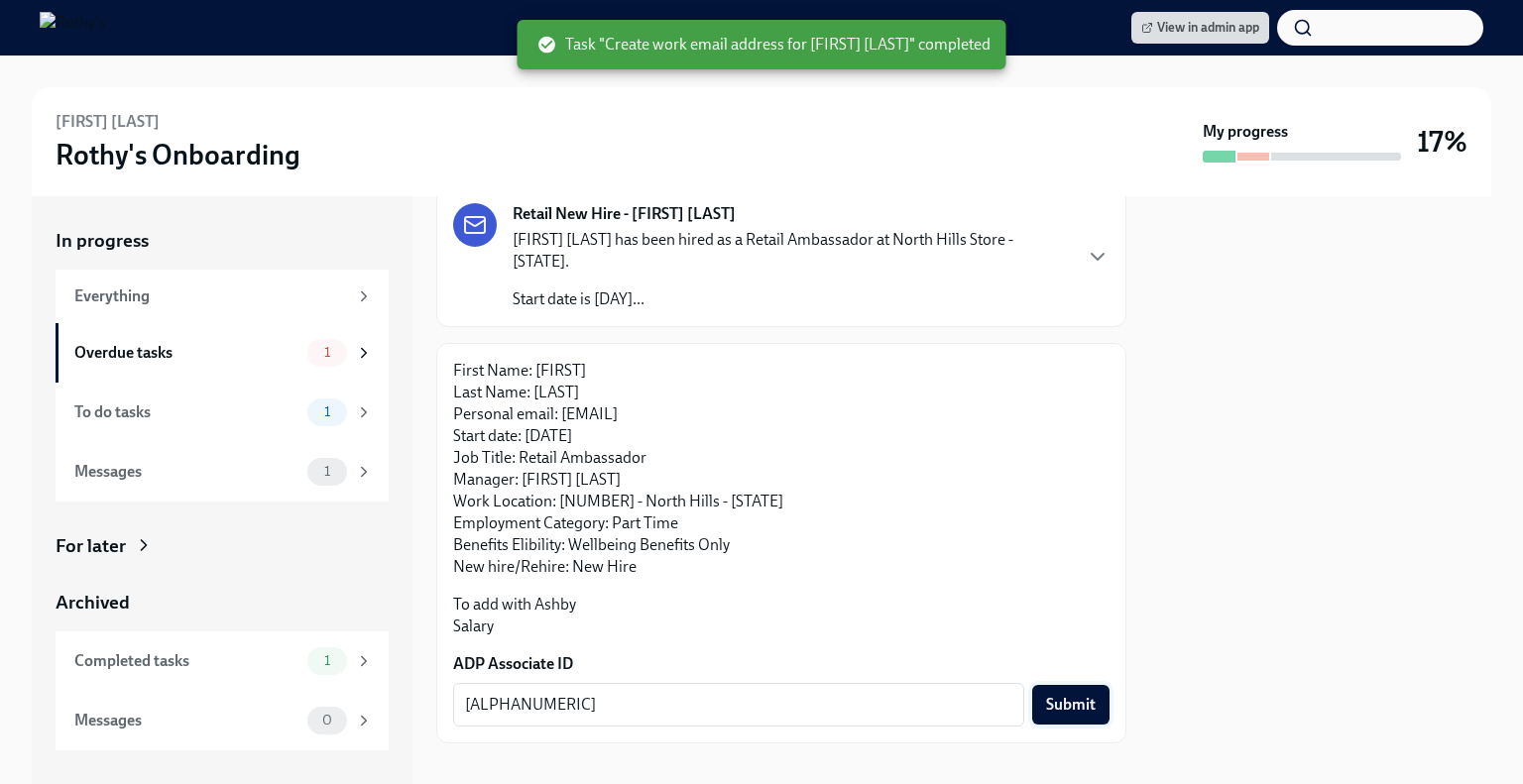 click on "Submit" at bounding box center (1071, 705) 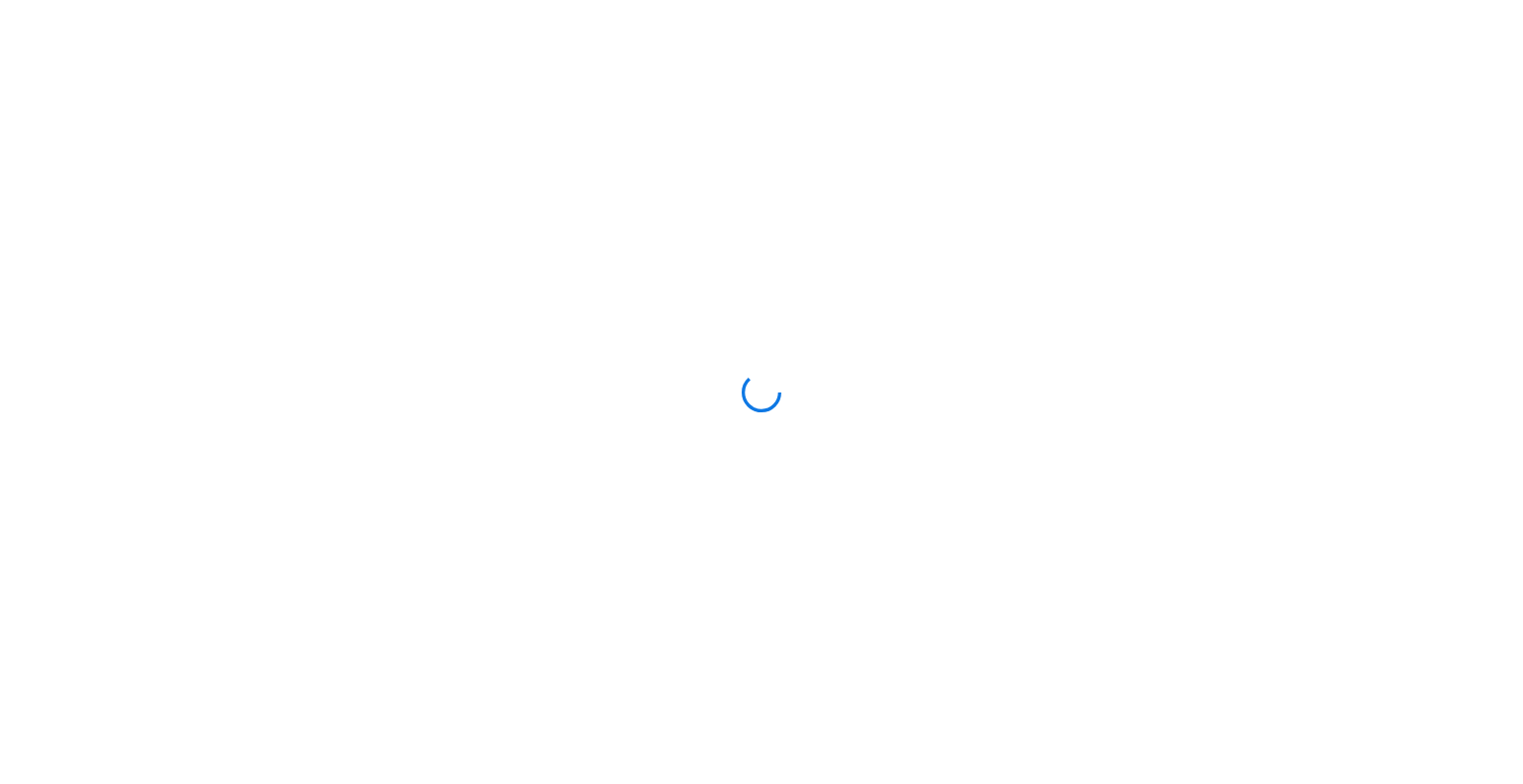 scroll, scrollTop: 0, scrollLeft: 0, axis: both 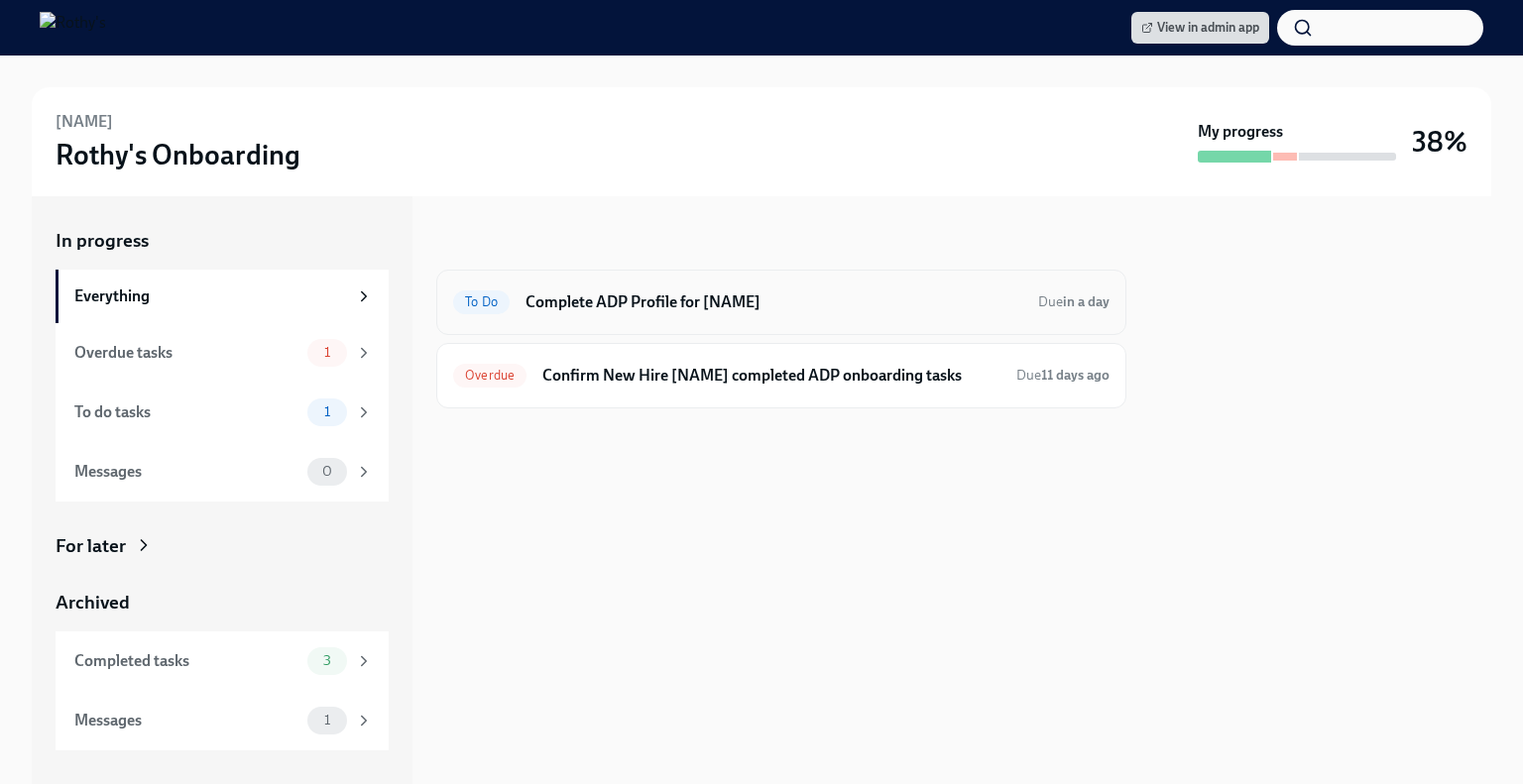 click on "Complete ADP Profile for [NAME]" at bounding box center (773, 302) 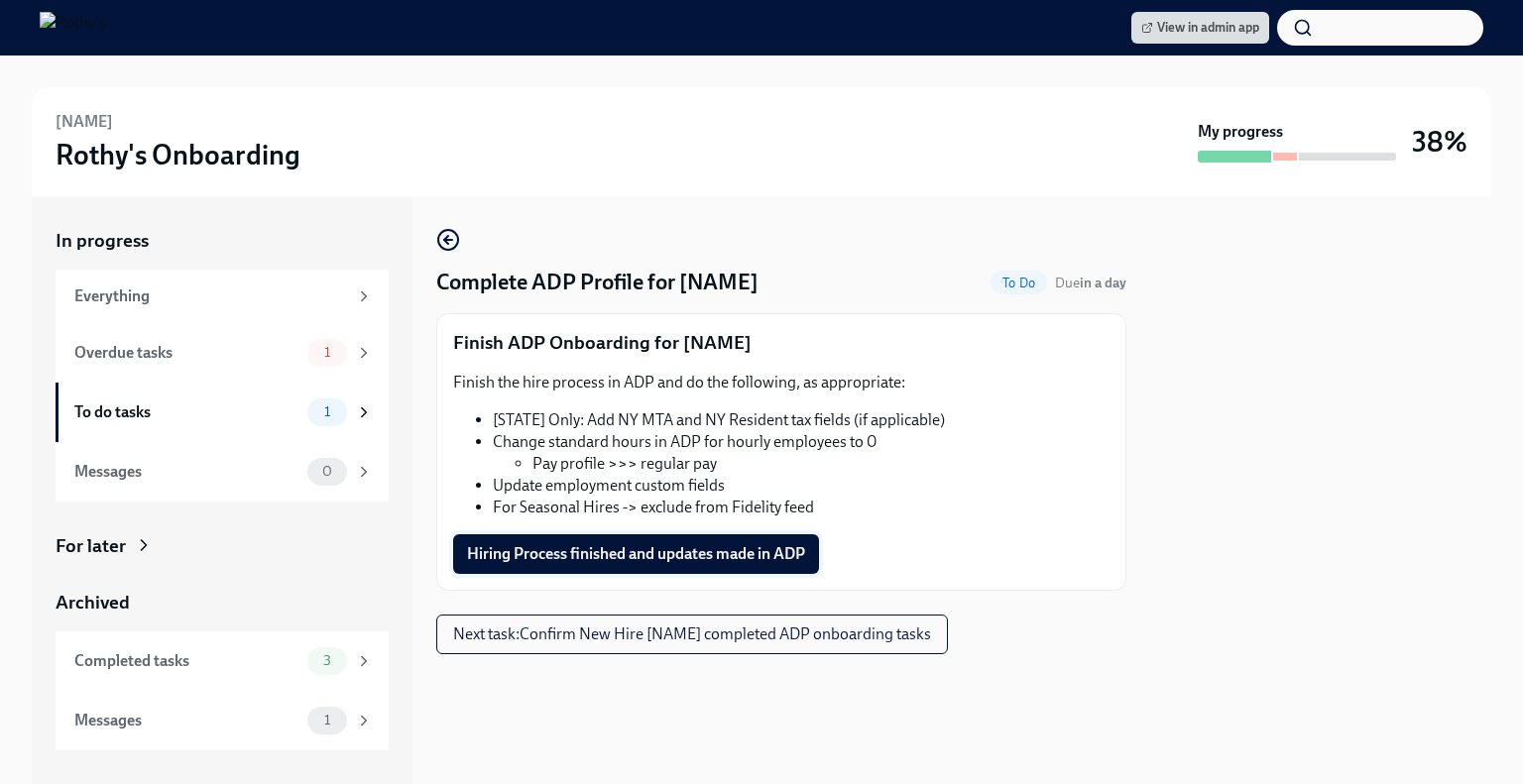 click on "Hiring Process finished and updates made in ADP" at bounding box center [636, 554] 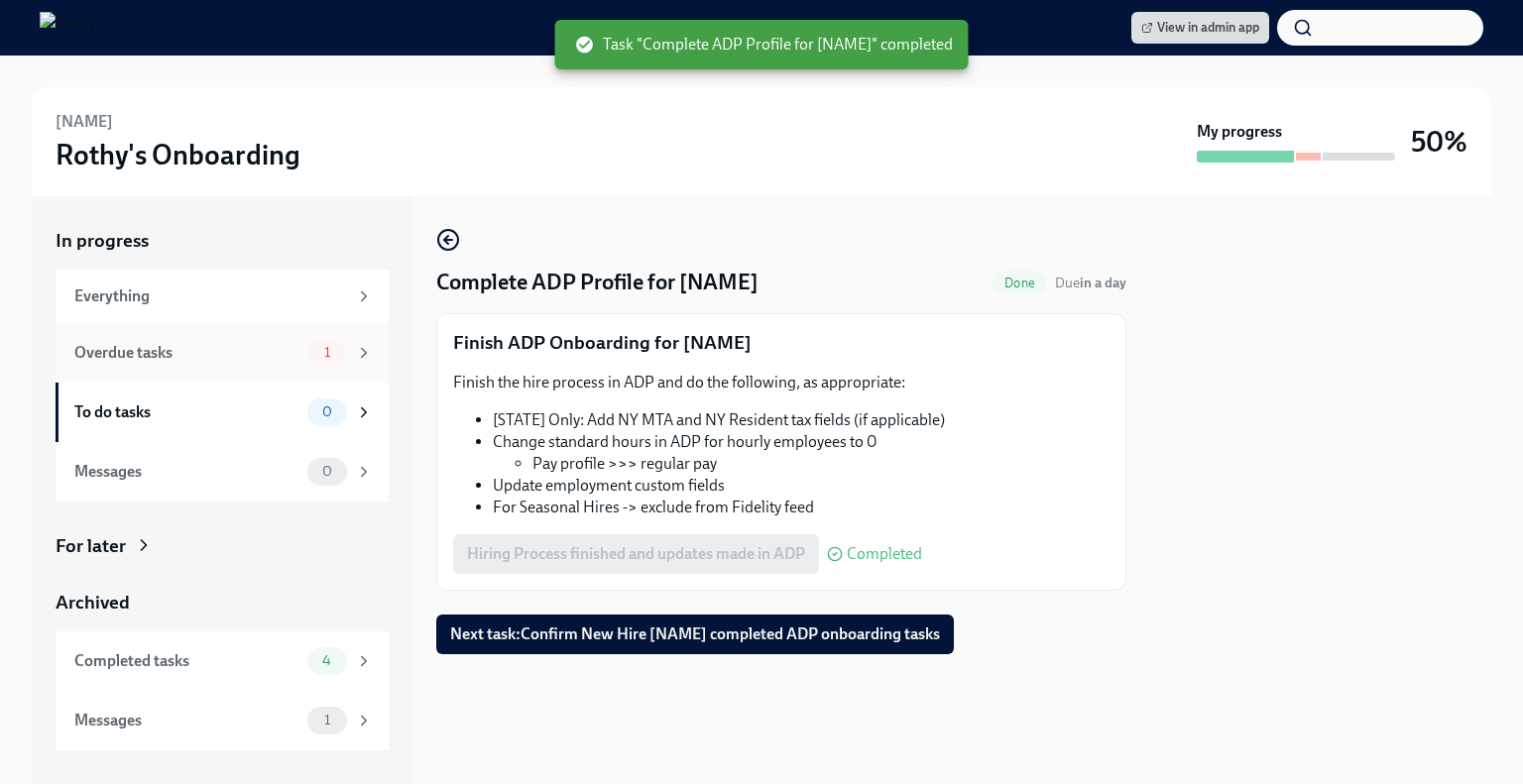 click on "Overdue tasks" at bounding box center (186, 353) 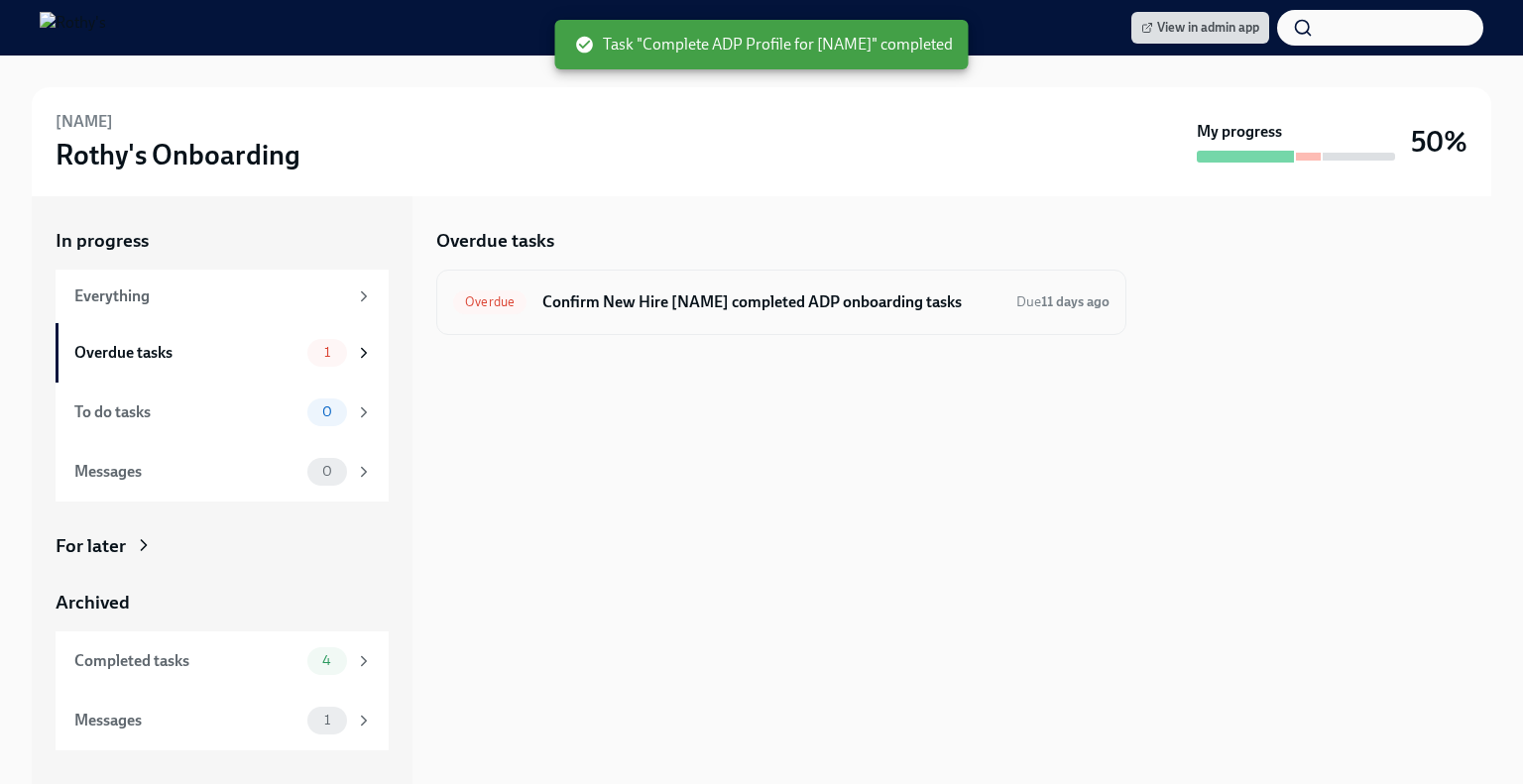 click on "Confirm New Hire Rebecca Smith completed ADP onboarding tasks" at bounding box center [771, 302] 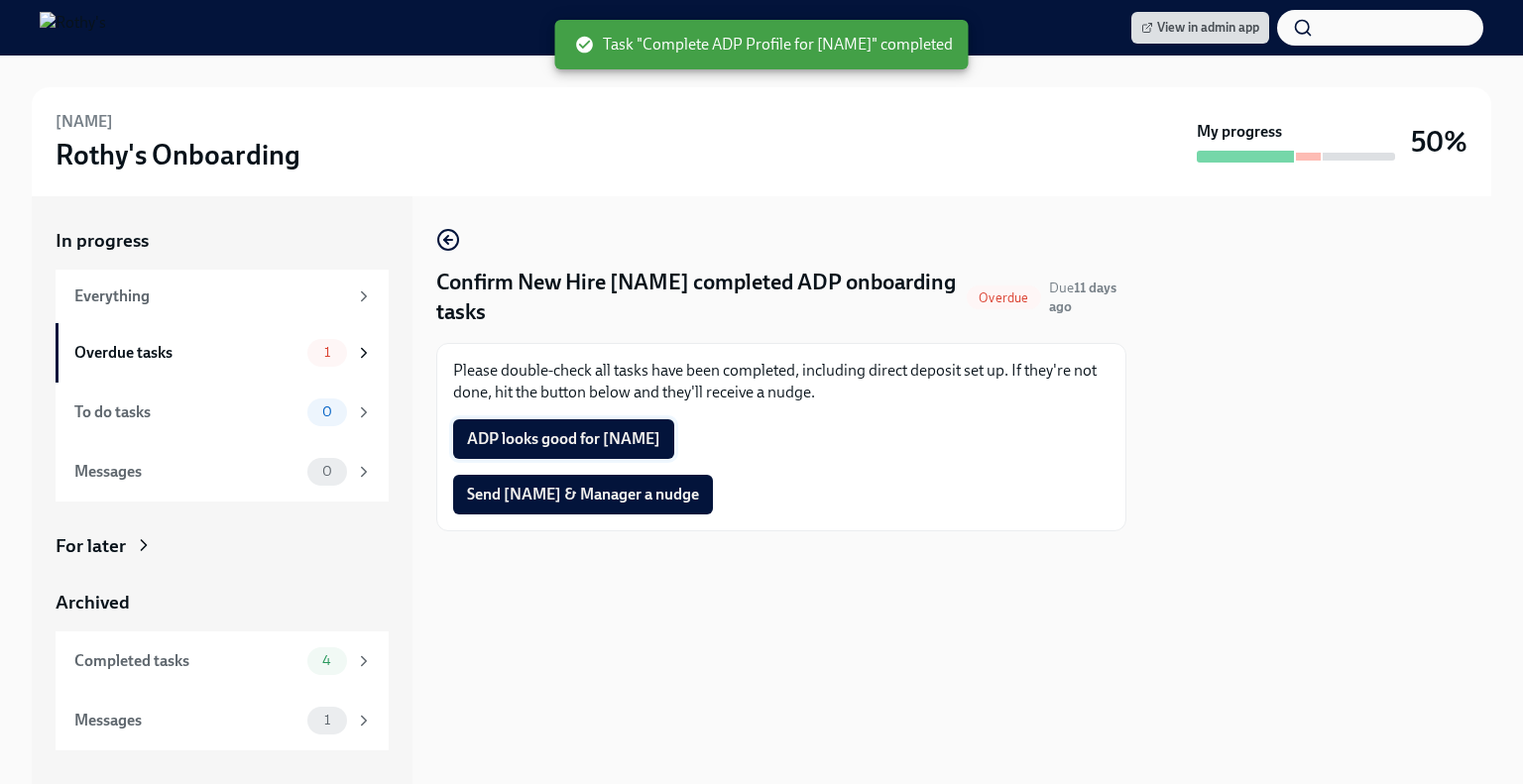 click on "ADP looks good for Rebecca" at bounding box center (563, 439) 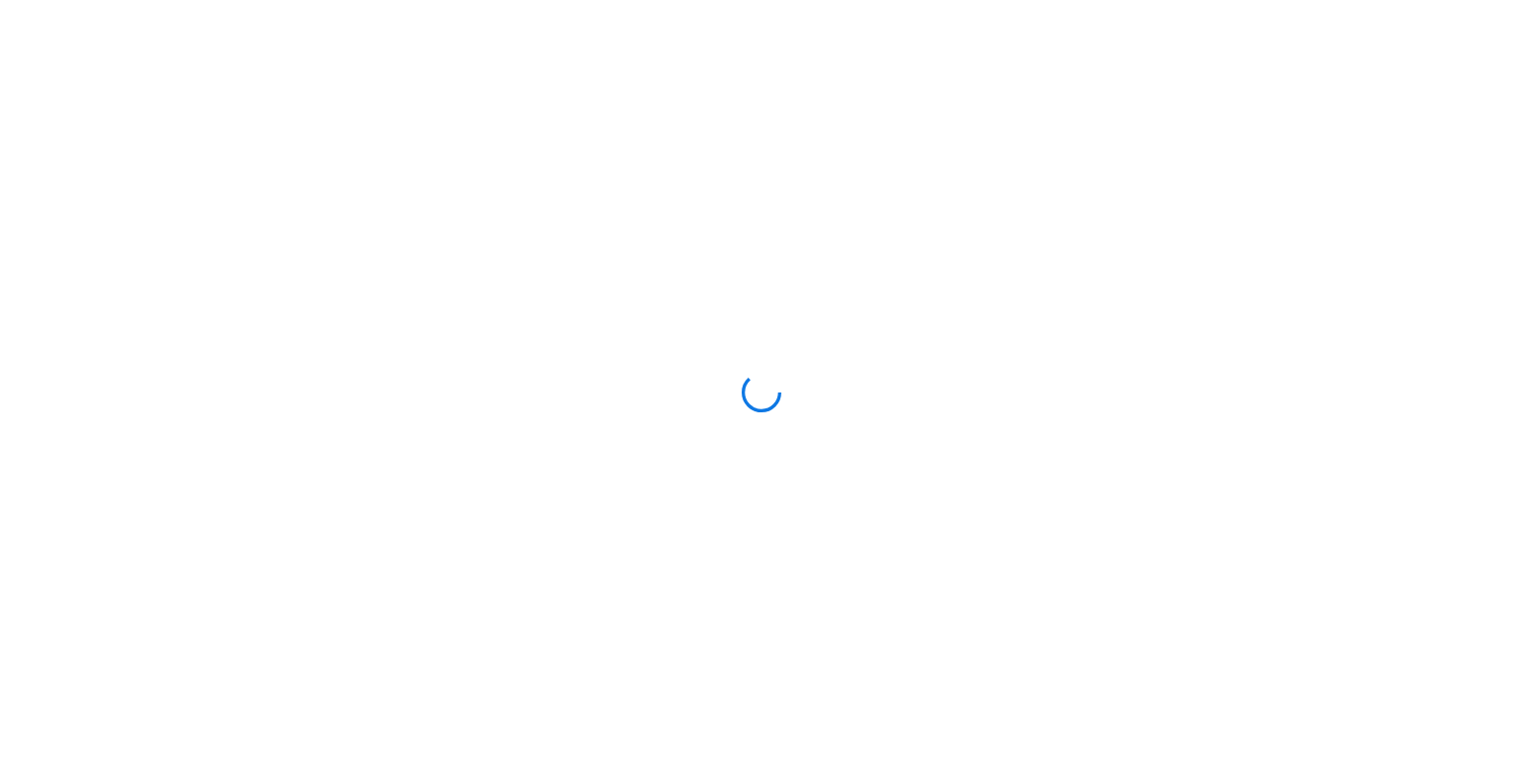 scroll, scrollTop: 0, scrollLeft: 0, axis: both 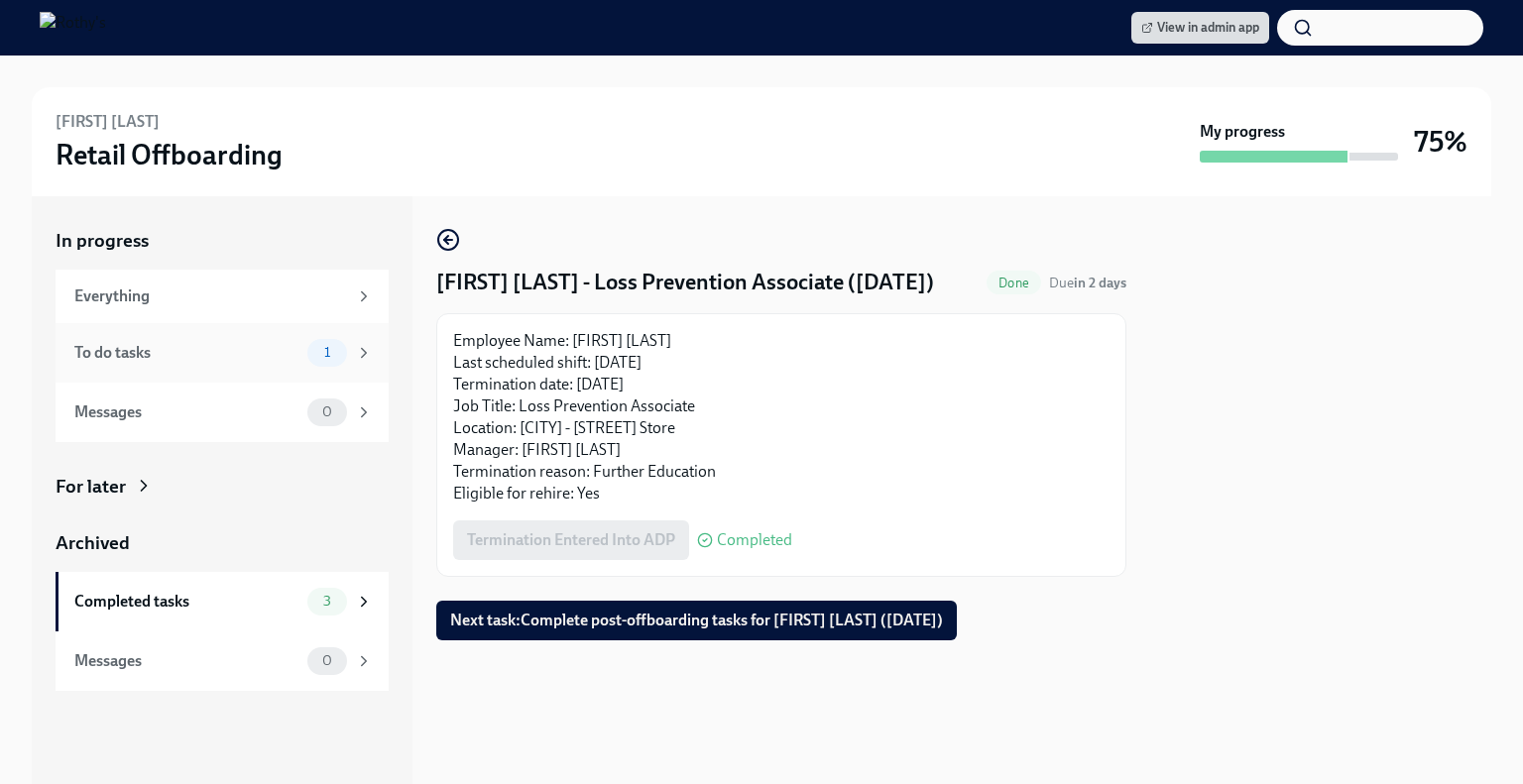 click on "To do tasks" at bounding box center (186, 353) 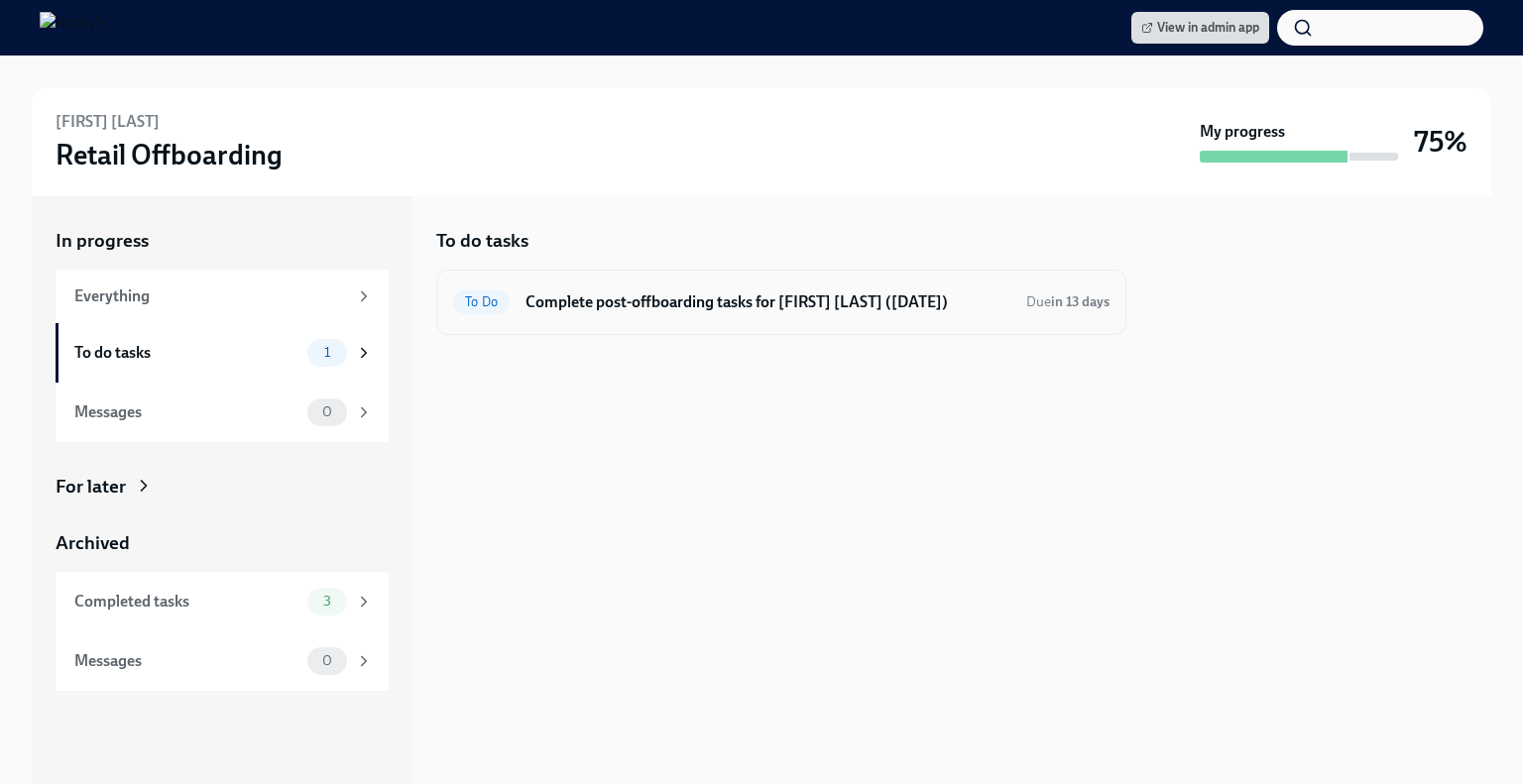 click on "To Do Complete post-offboarding tasks for Luke Zoesch (08/05/2025) Due  in 13 days" at bounding box center [781, 302] 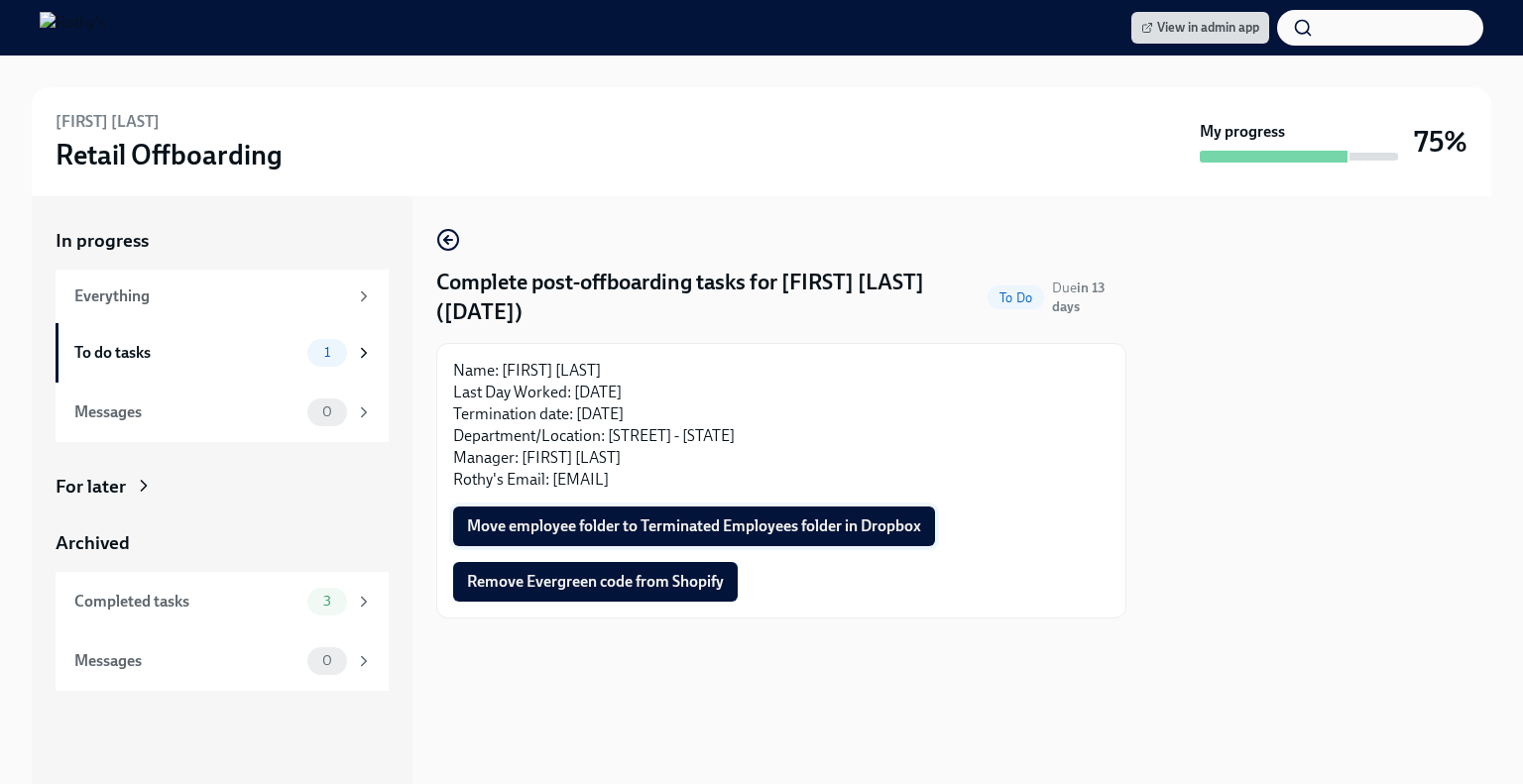 click on "Move employee folder to Terminated Employees folder in Dropbox" at bounding box center (694, 526) 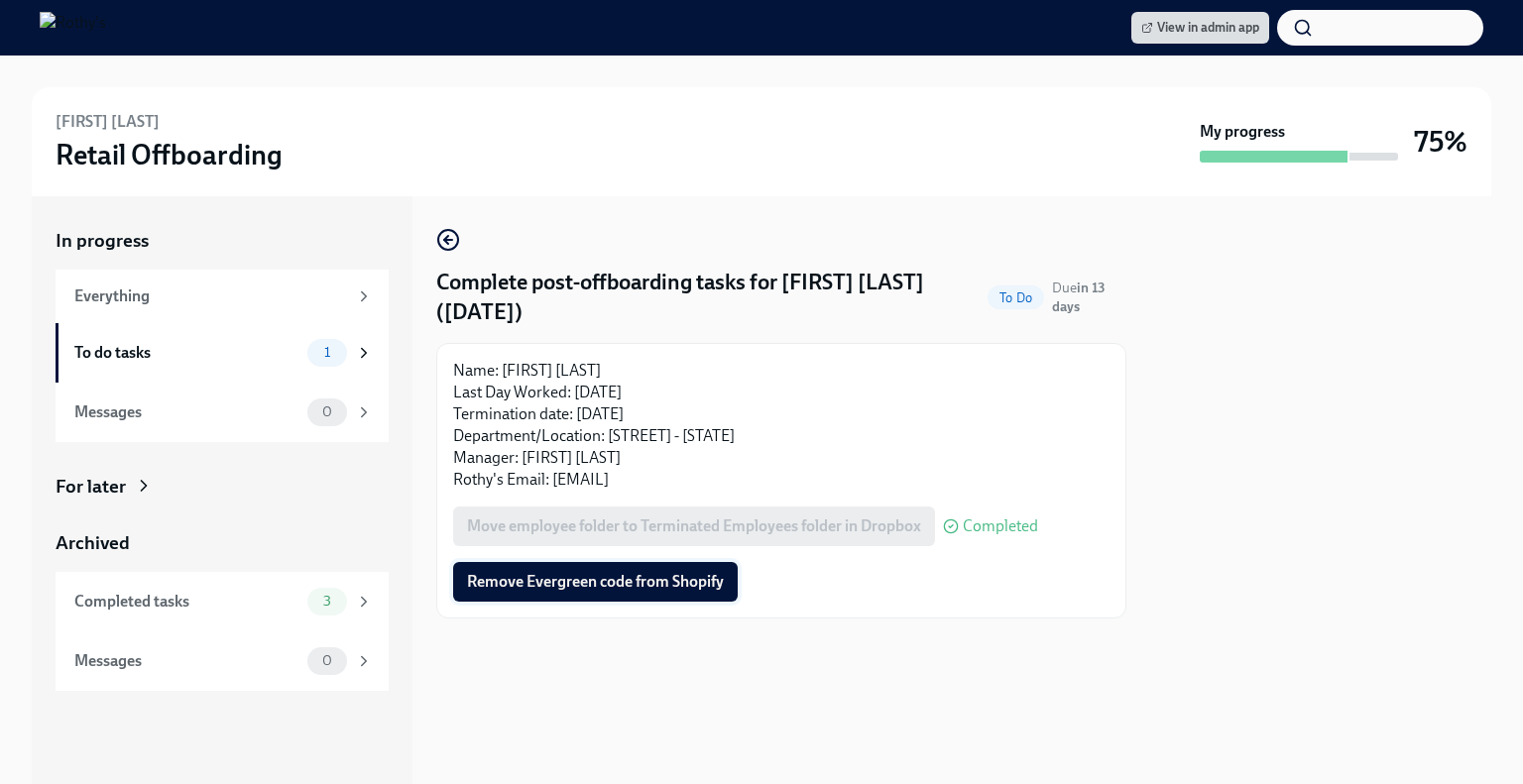 click on "Remove Evergreen code from Shopify" at bounding box center [595, 582] 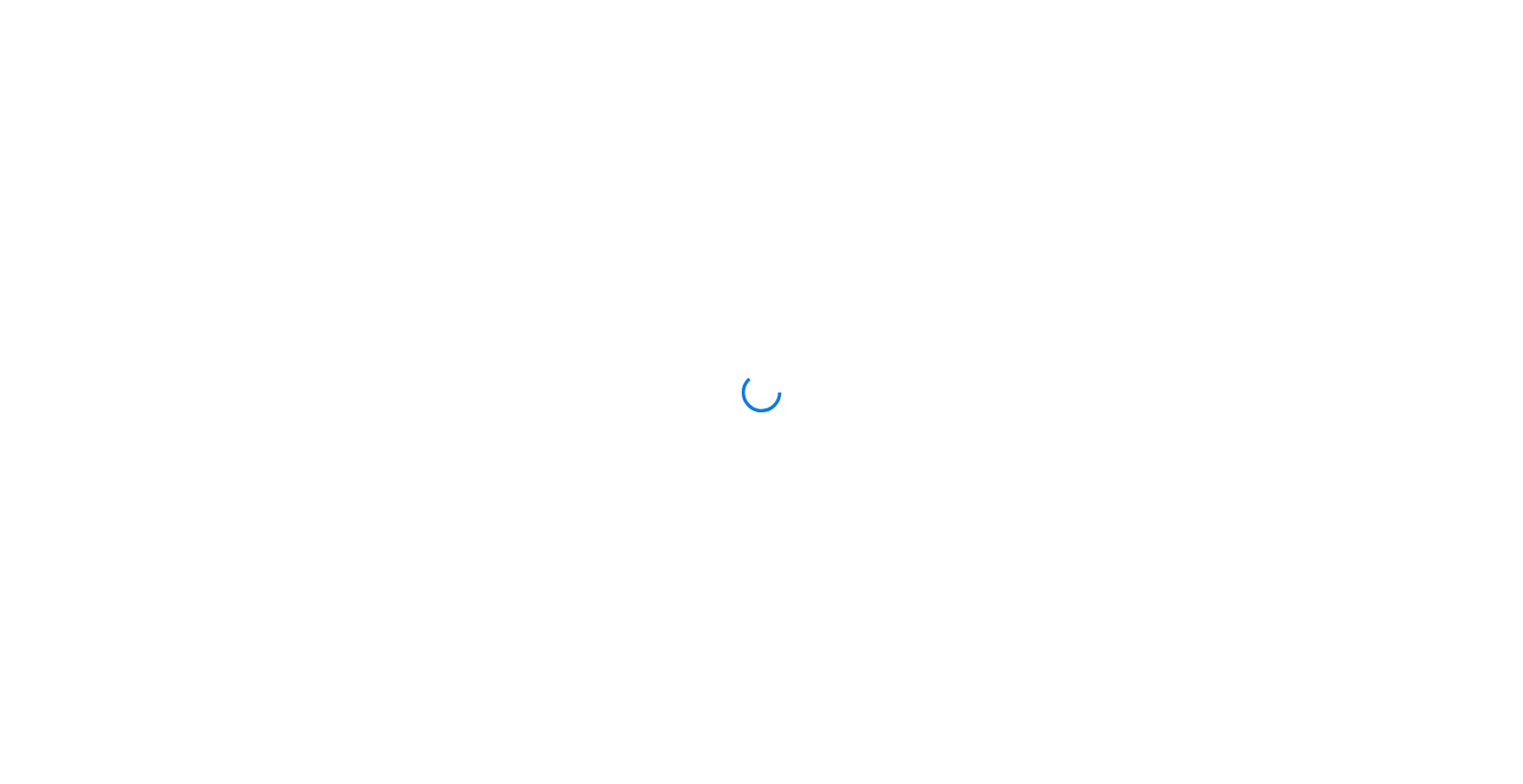 scroll, scrollTop: 0, scrollLeft: 0, axis: both 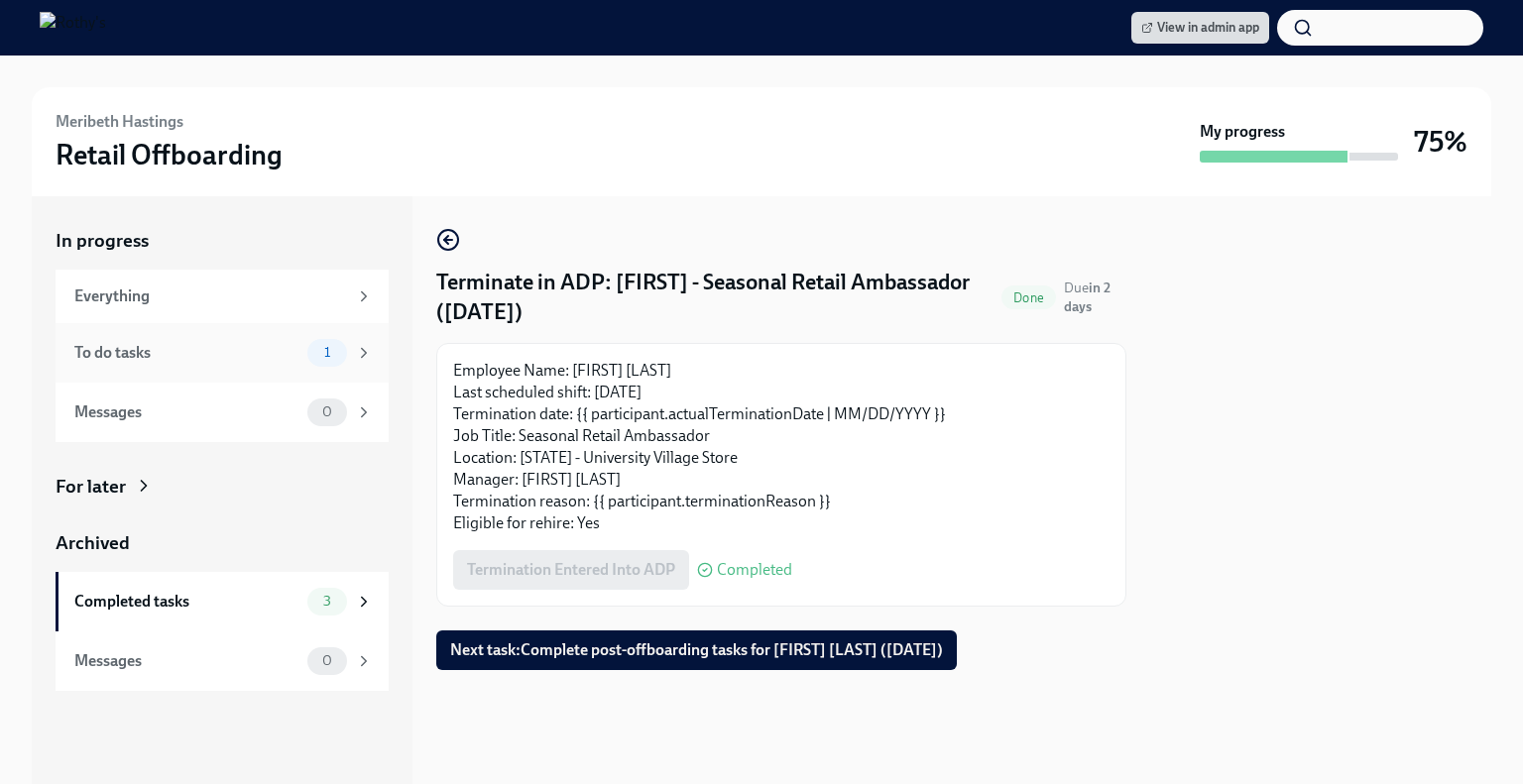 click on "To do tasks 1" at bounding box center [222, 353] 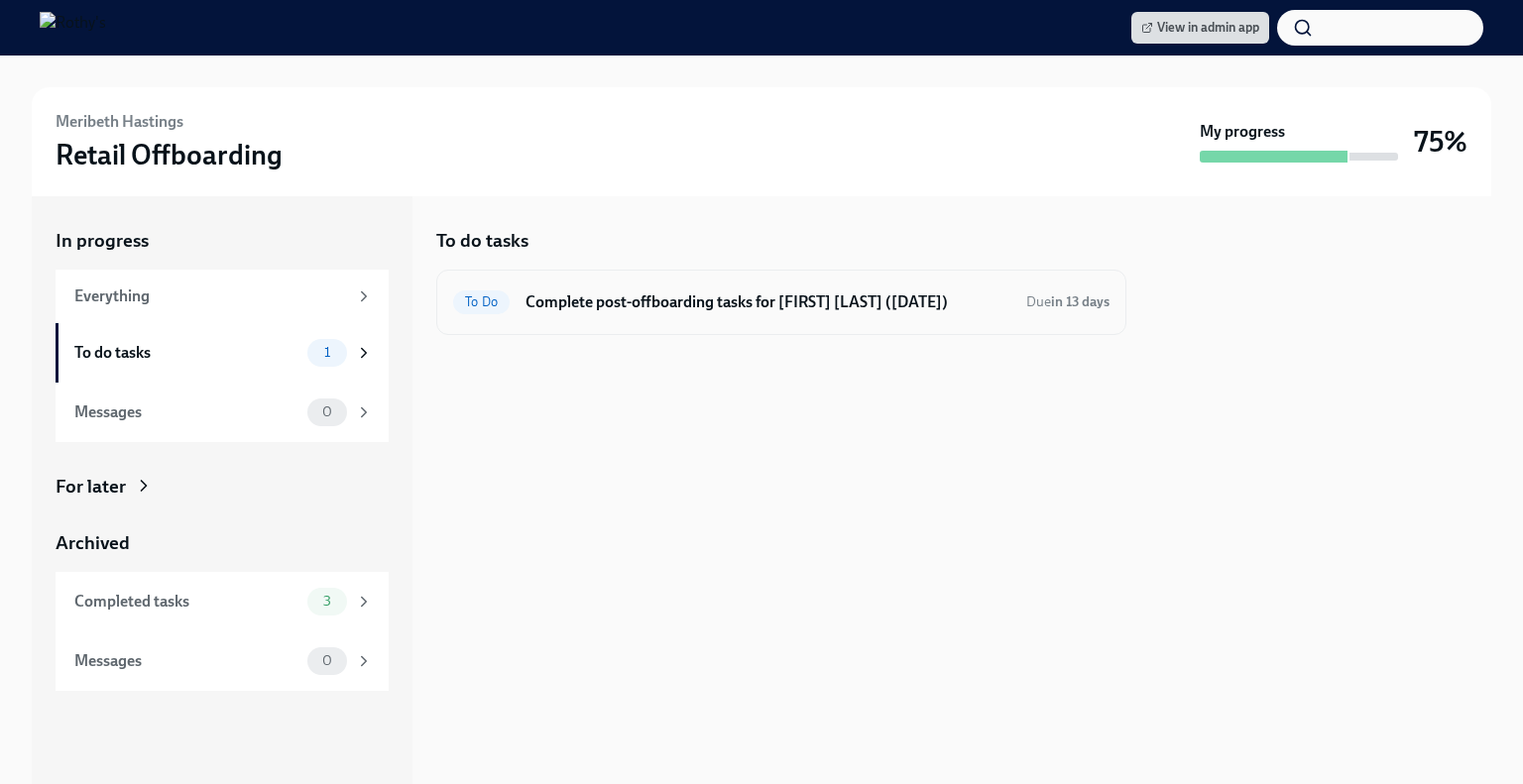 click on "To Do Complete post-offboarding tasks for Meribeth Hastings (08/05/2025) Due  in 13 days" at bounding box center (781, 302) 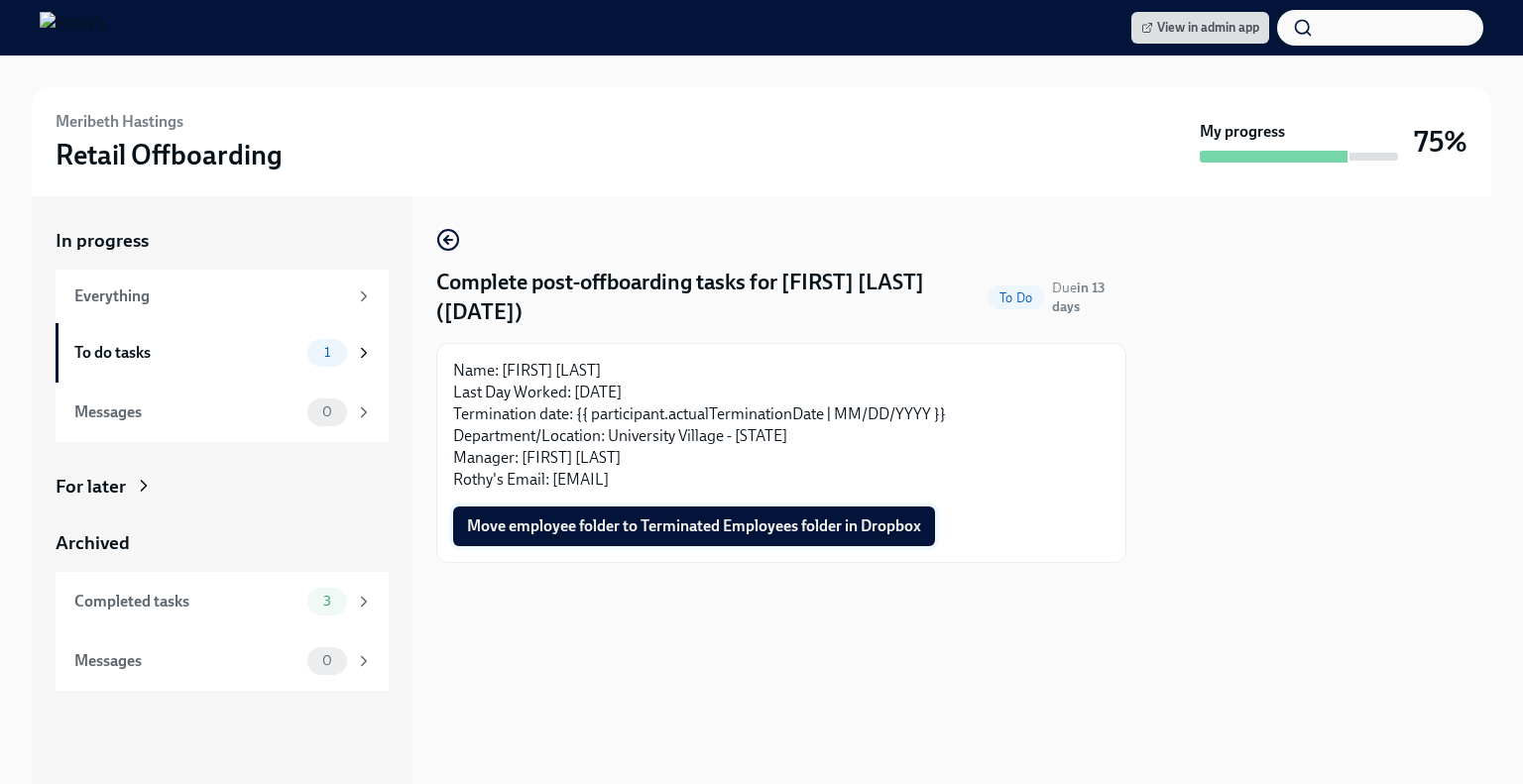 click on "Move employee folder to Terminated Employees folder in Dropbox" at bounding box center [694, 526] 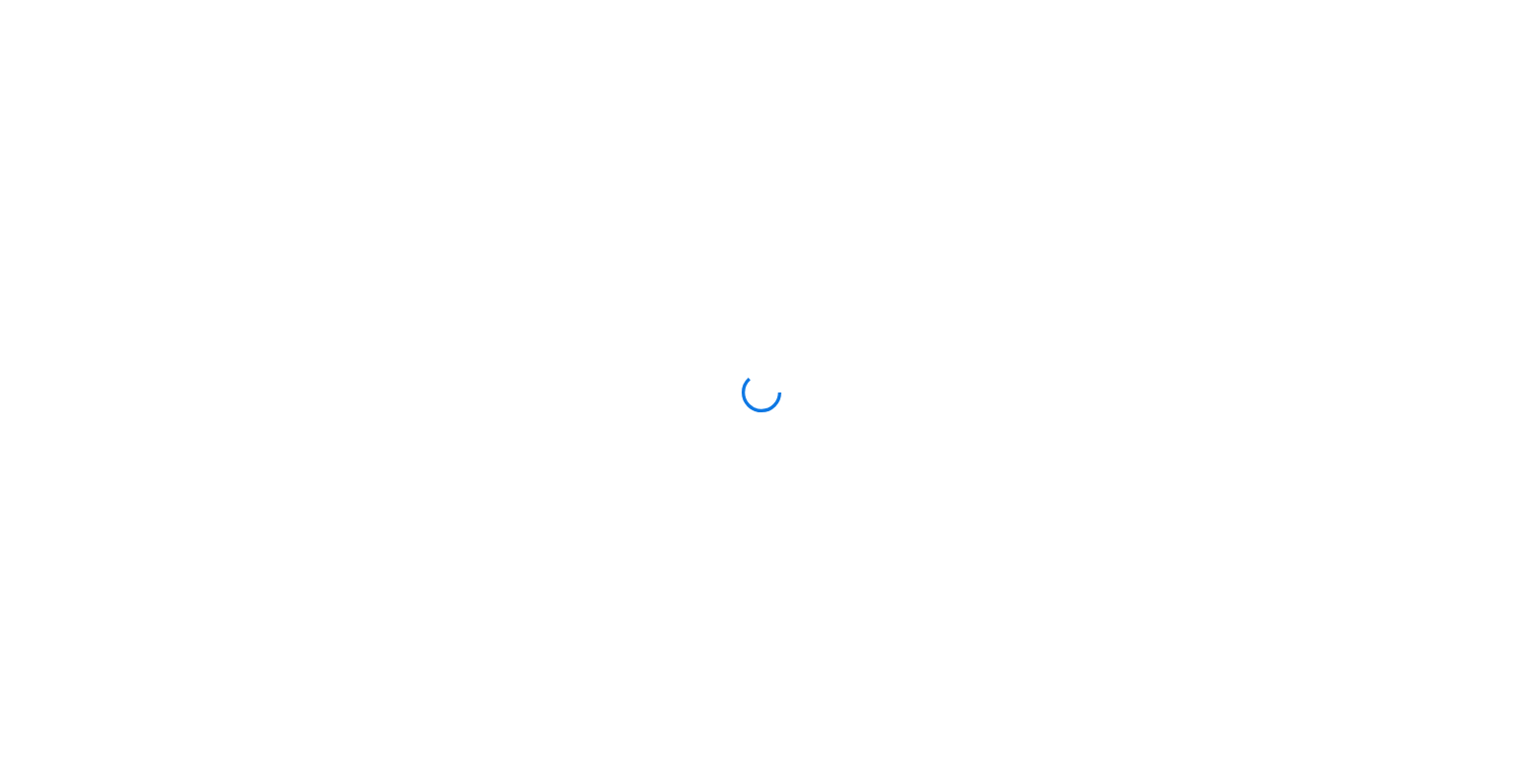 scroll, scrollTop: 0, scrollLeft: 0, axis: both 